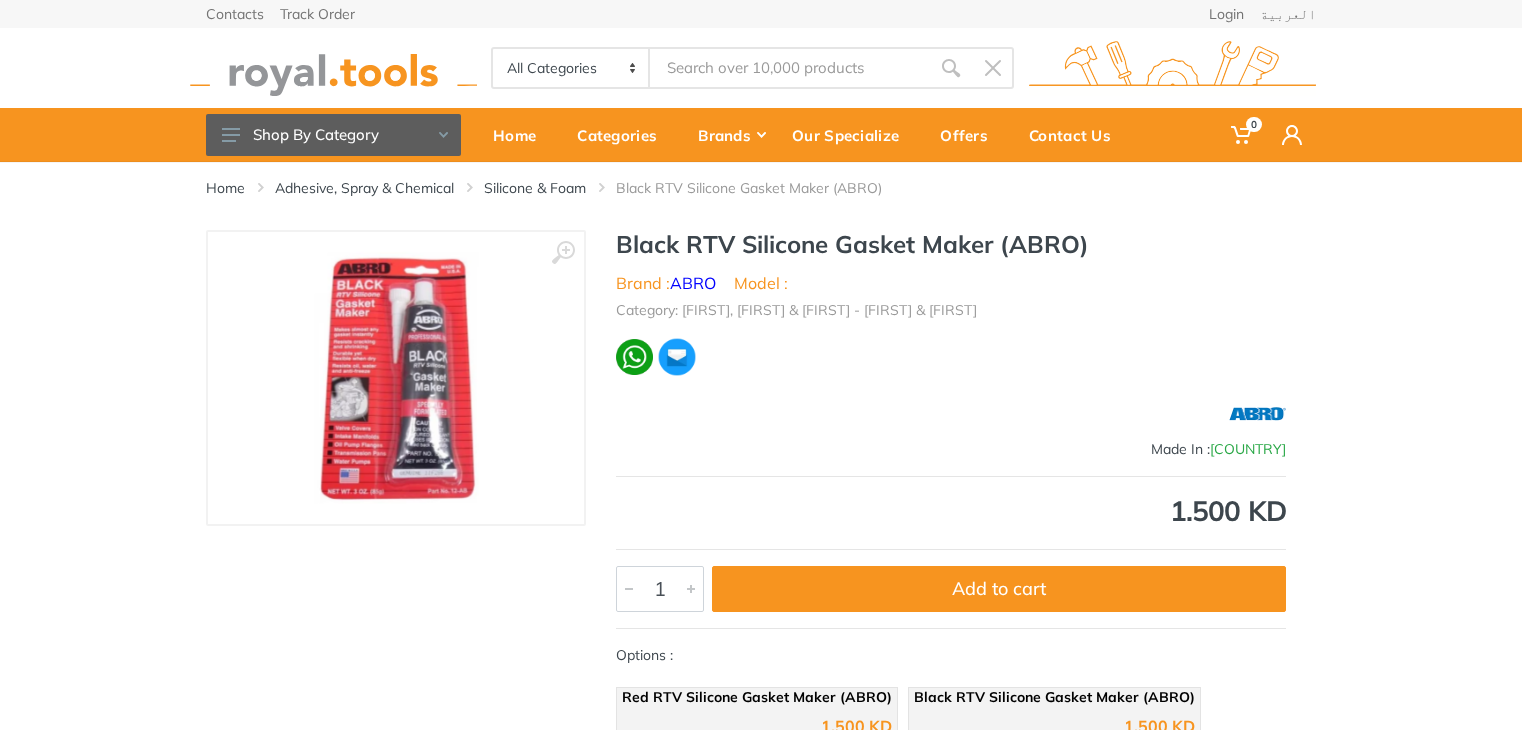 scroll, scrollTop: 0, scrollLeft: 0, axis: both 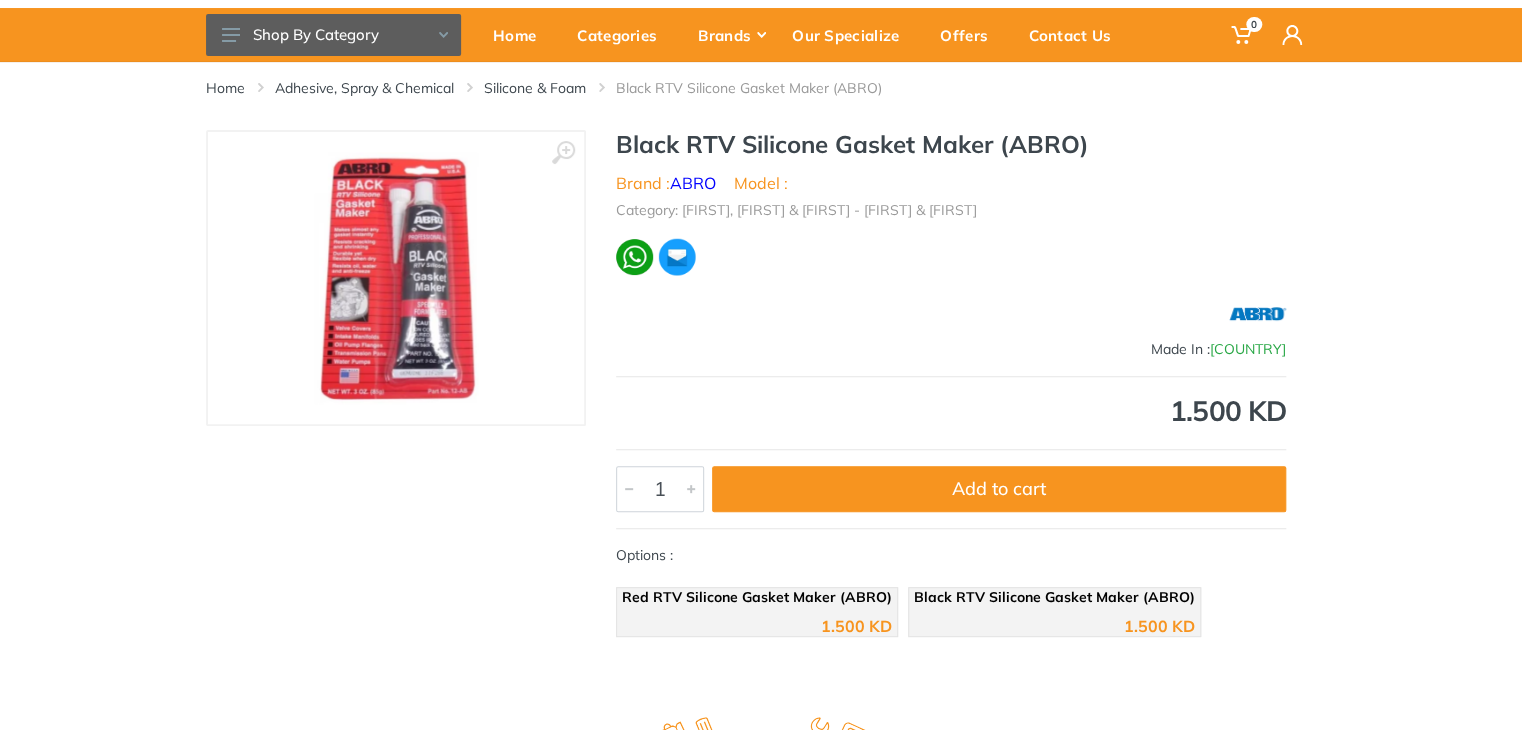 click at bounding box center [396, 278] 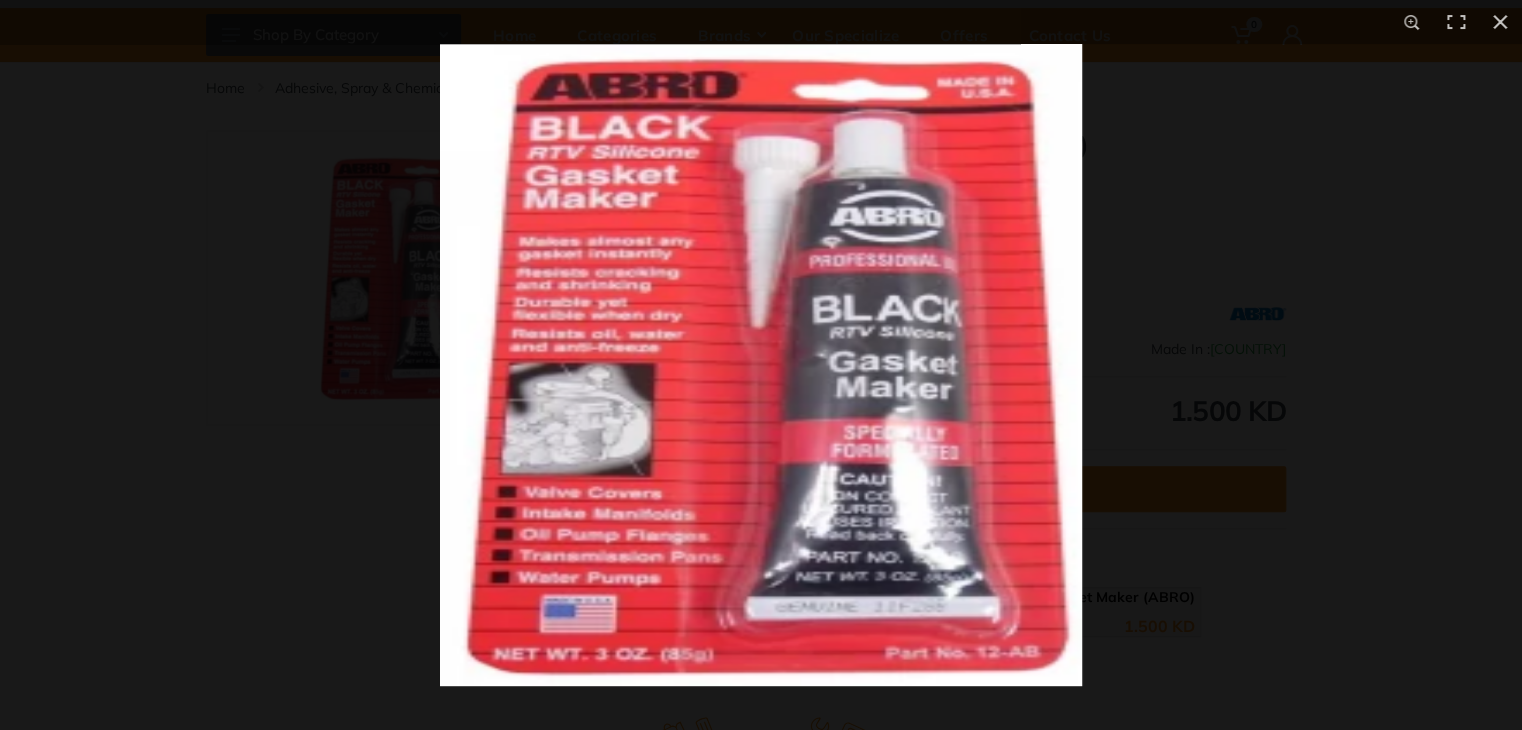 click at bounding box center (761, 365) 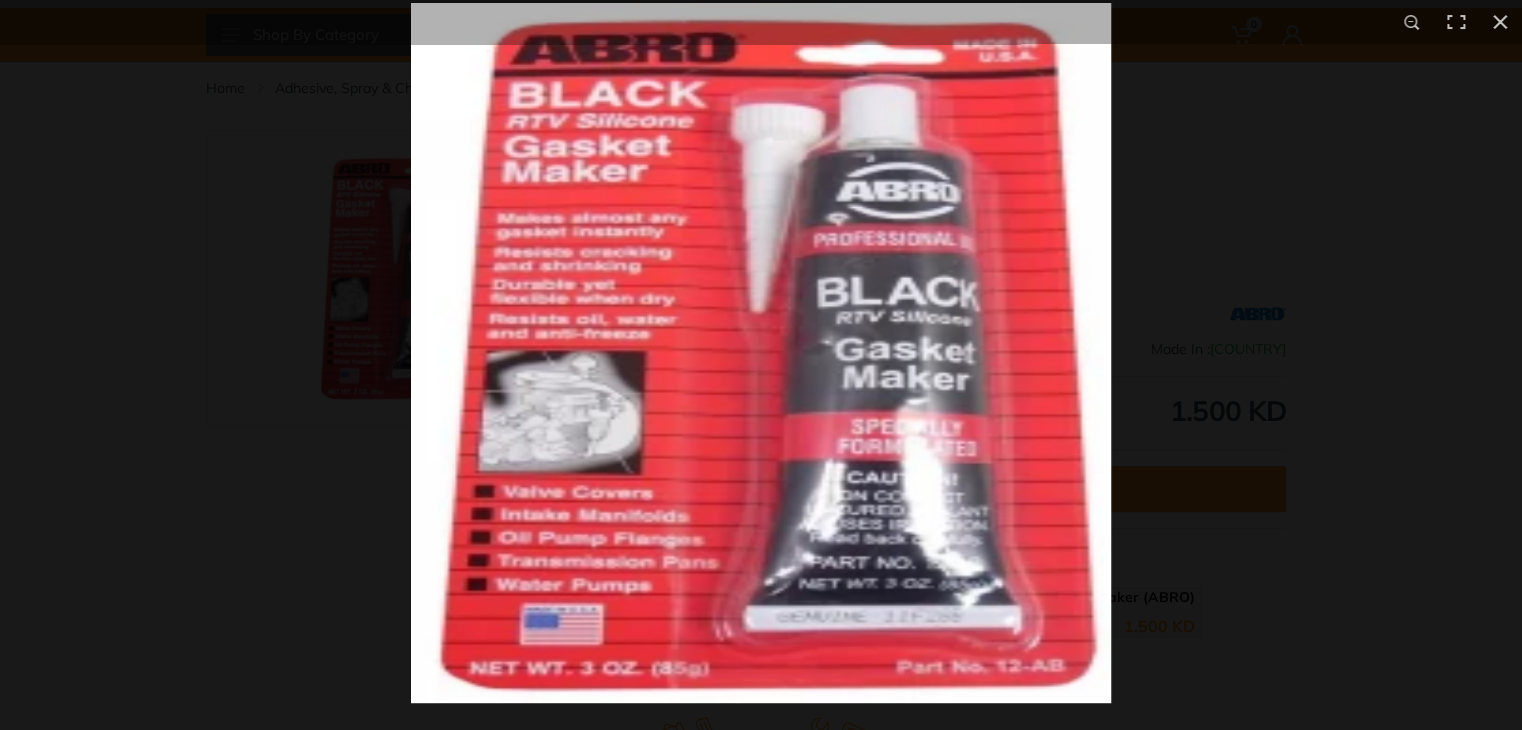 click at bounding box center (761, 353) 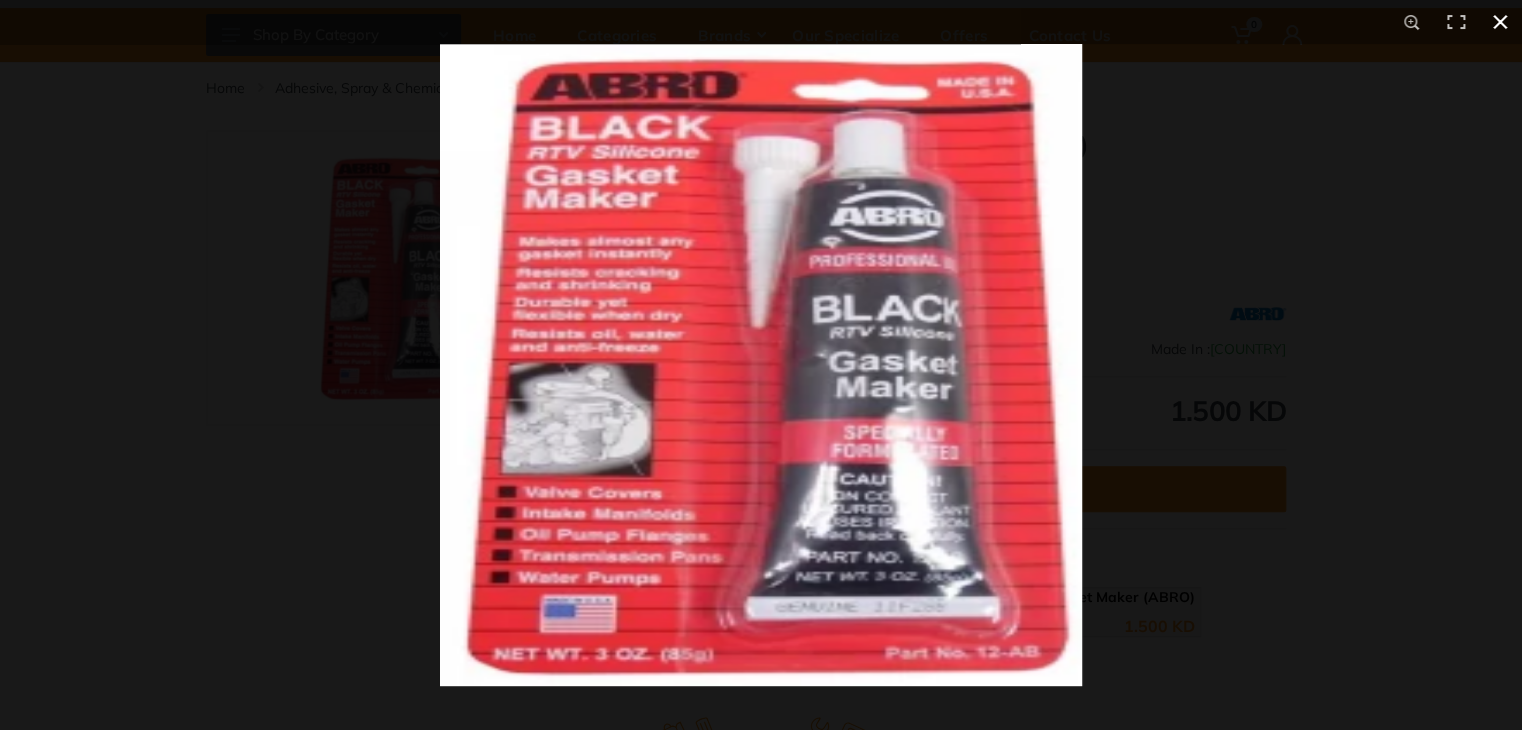 click at bounding box center [761, 365] 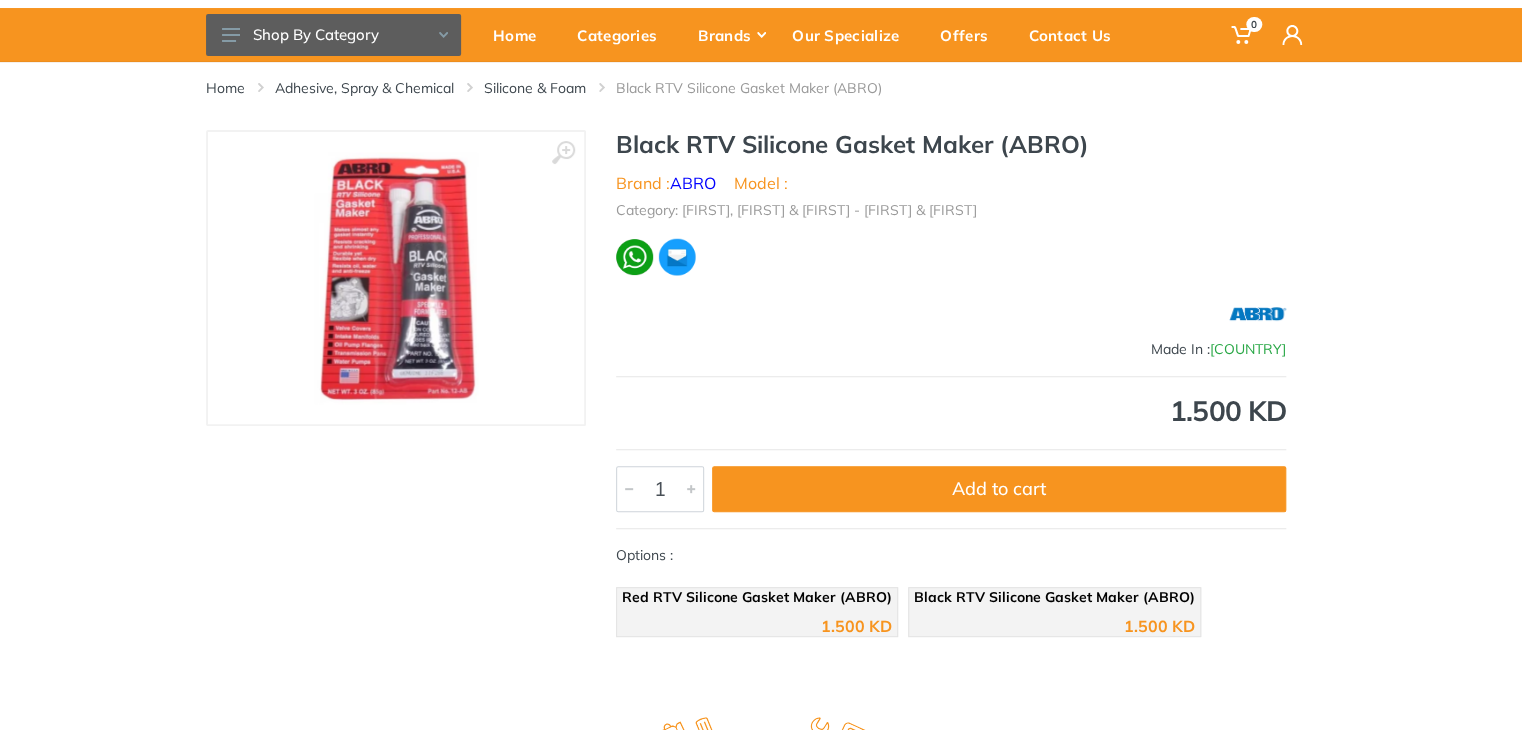 click at bounding box center [396, 278] 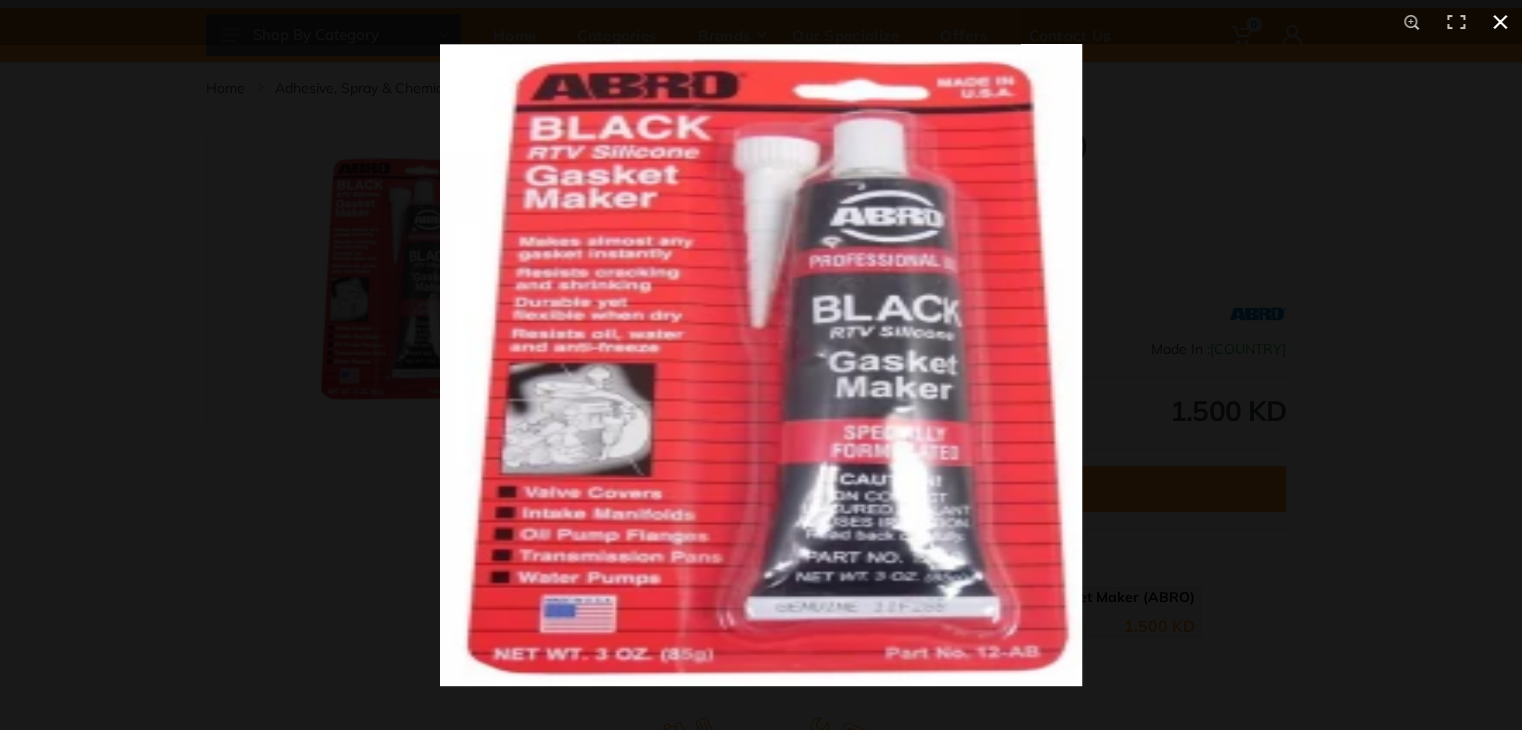 click at bounding box center (761, 365) 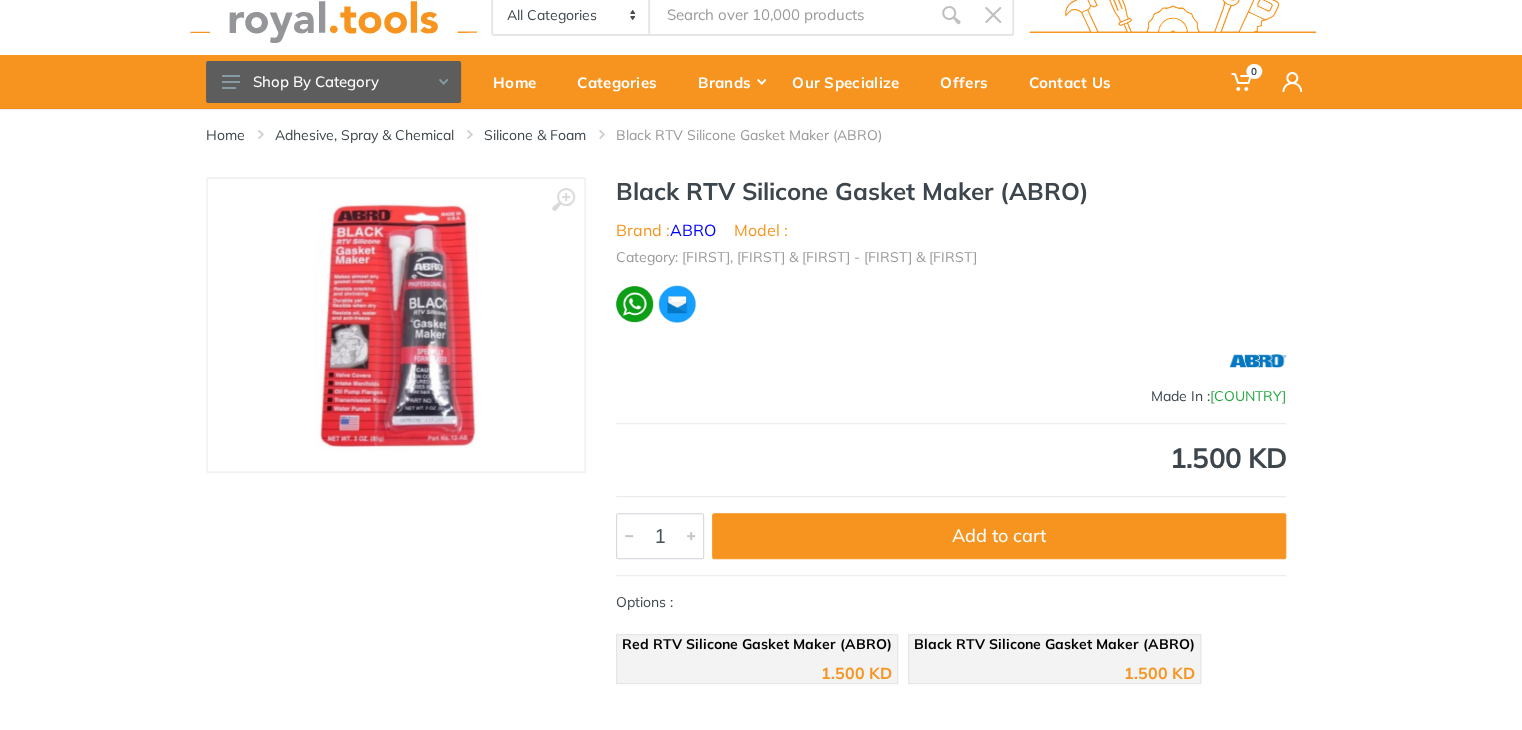 scroll, scrollTop: 100, scrollLeft: 0, axis: vertical 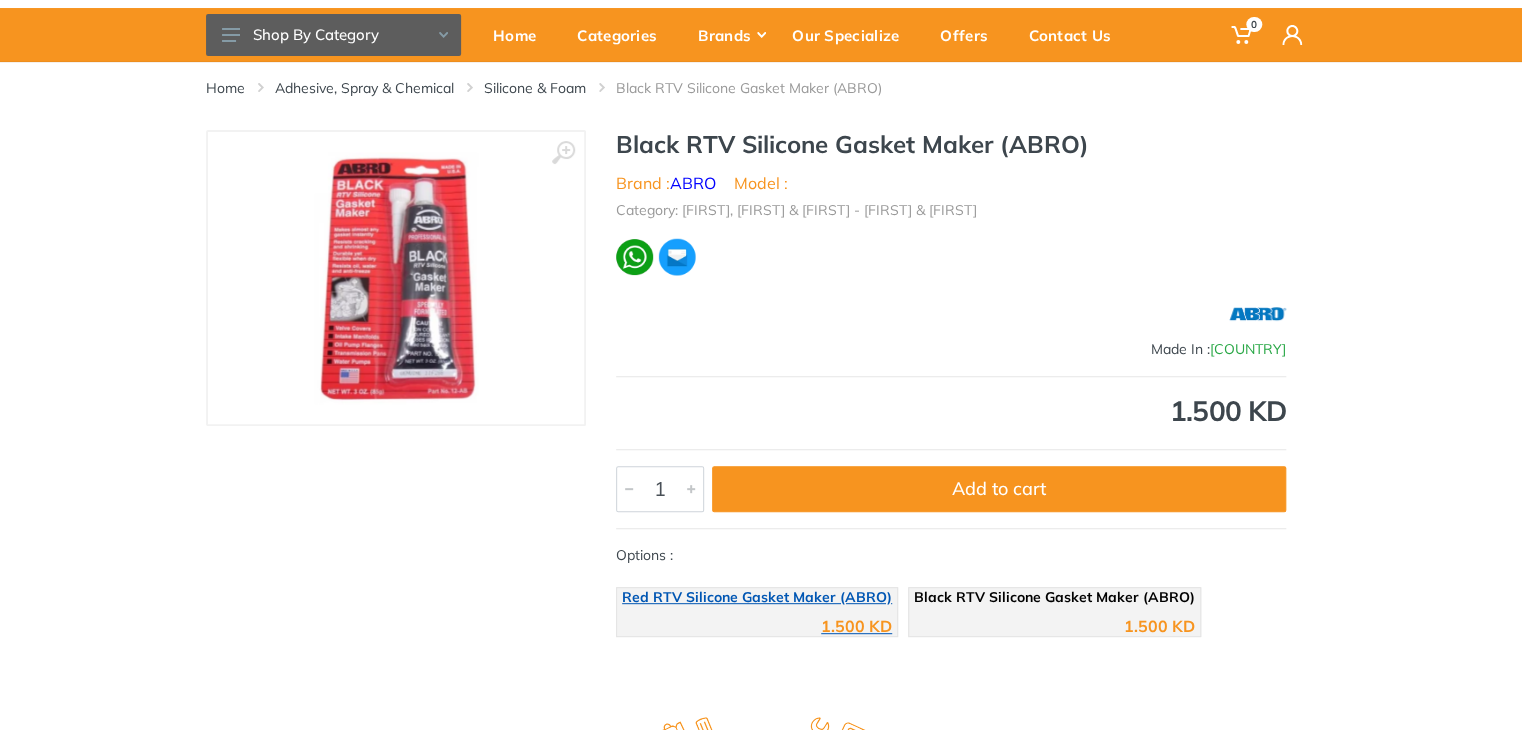 click on "1.500 KD" at bounding box center [757, 619] 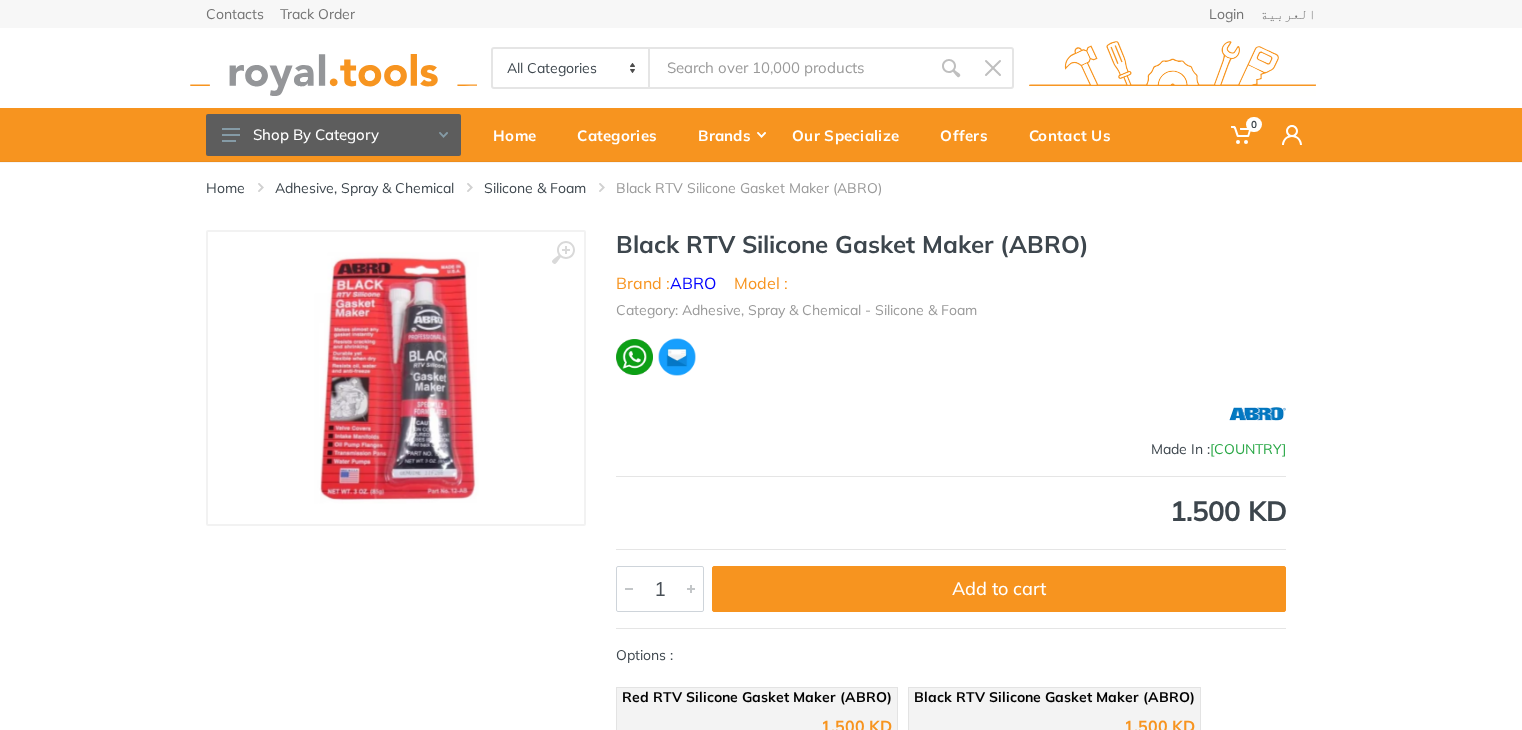 scroll, scrollTop: 0, scrollLeft: 0, axis: both 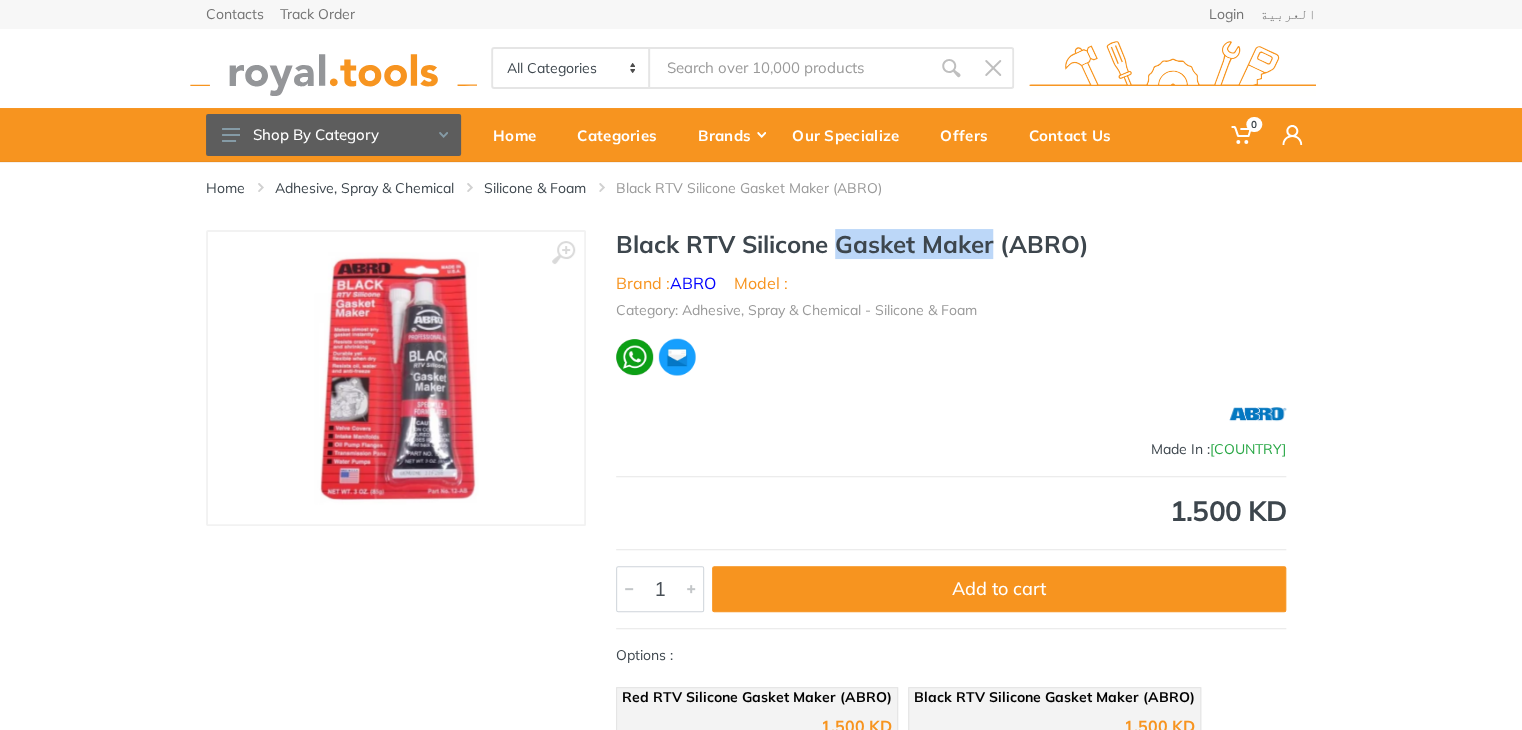 drag, startPoint x: 843, startPoint y: 243, endPoint x: 992, endPoint y: 245, distance: 149.01343 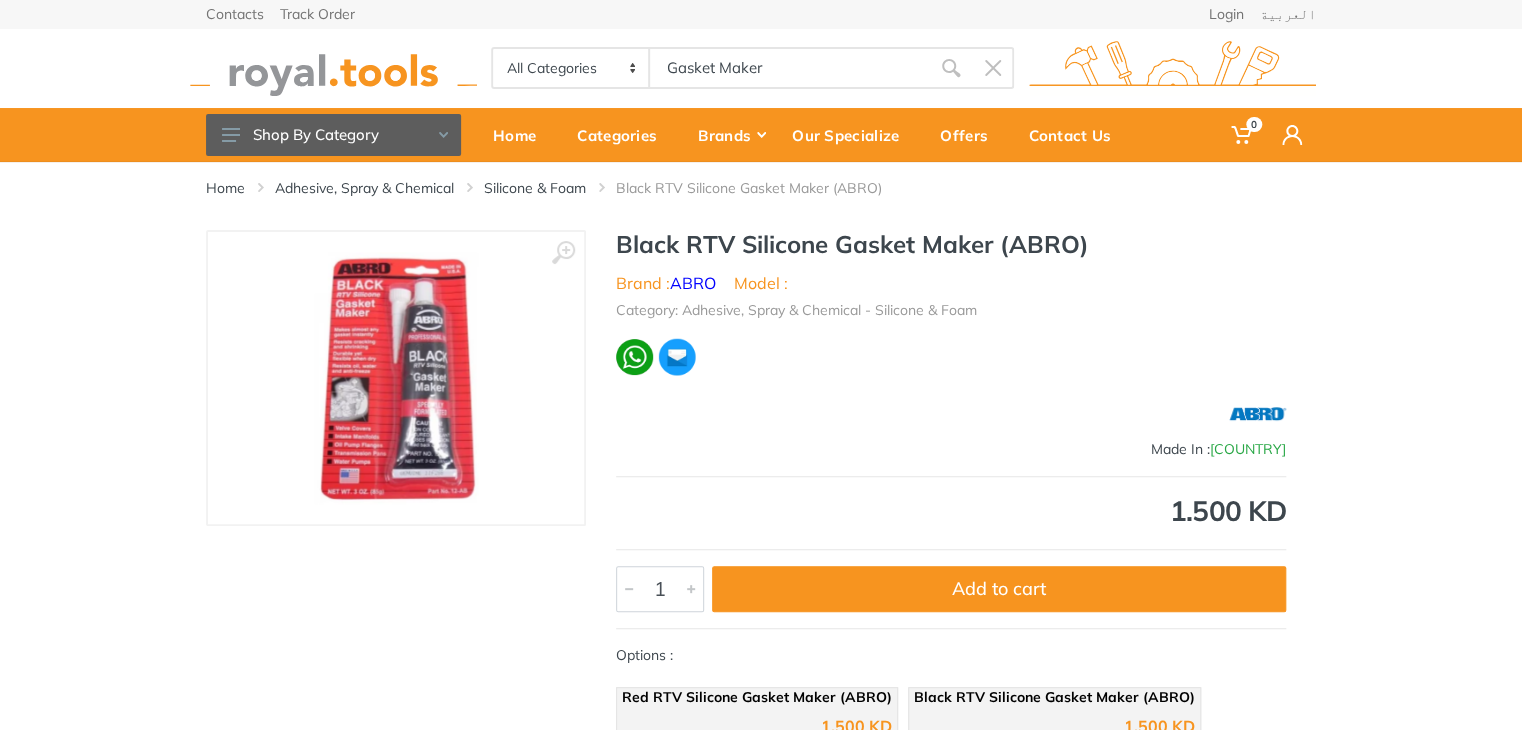 type on "Gasket Maker" 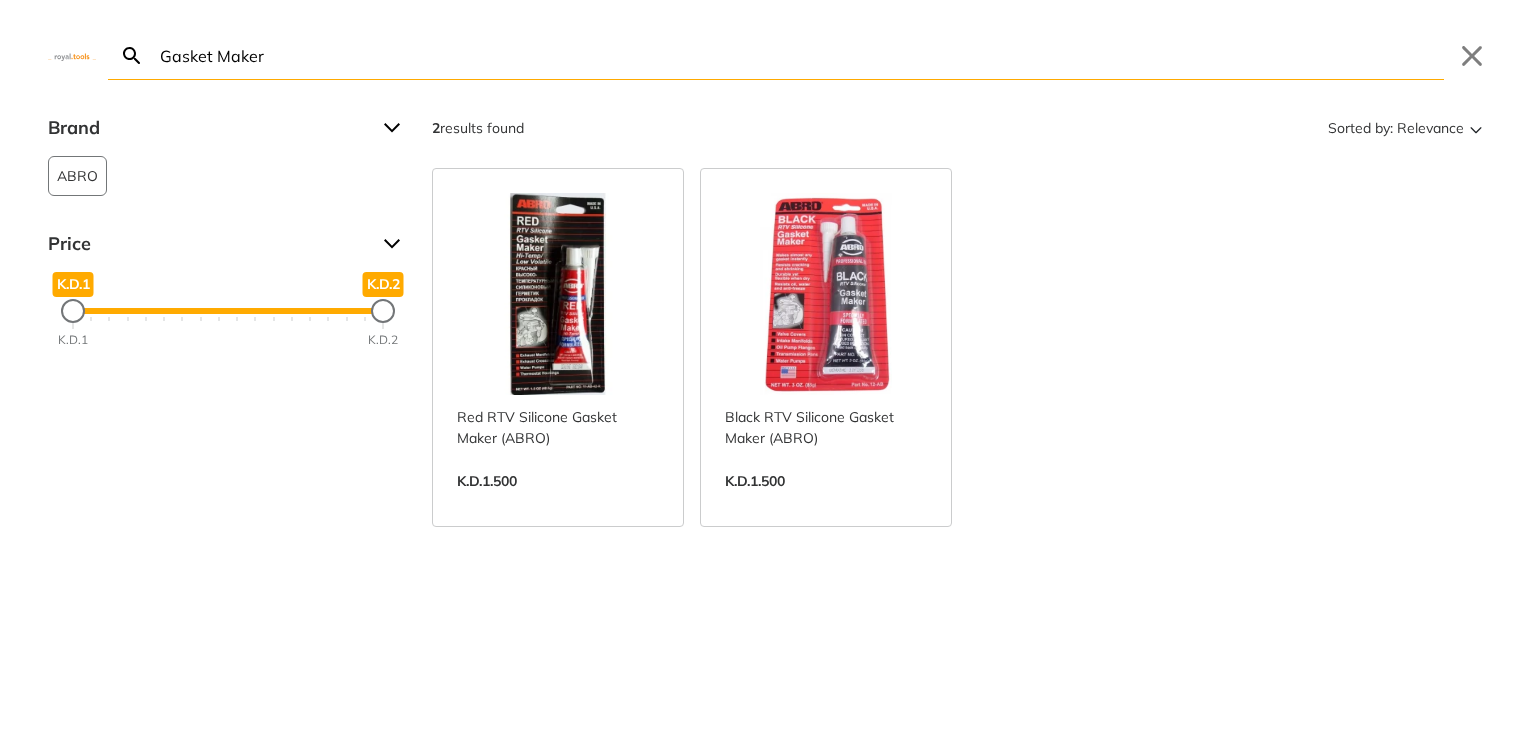 type on "Gasket Maker" 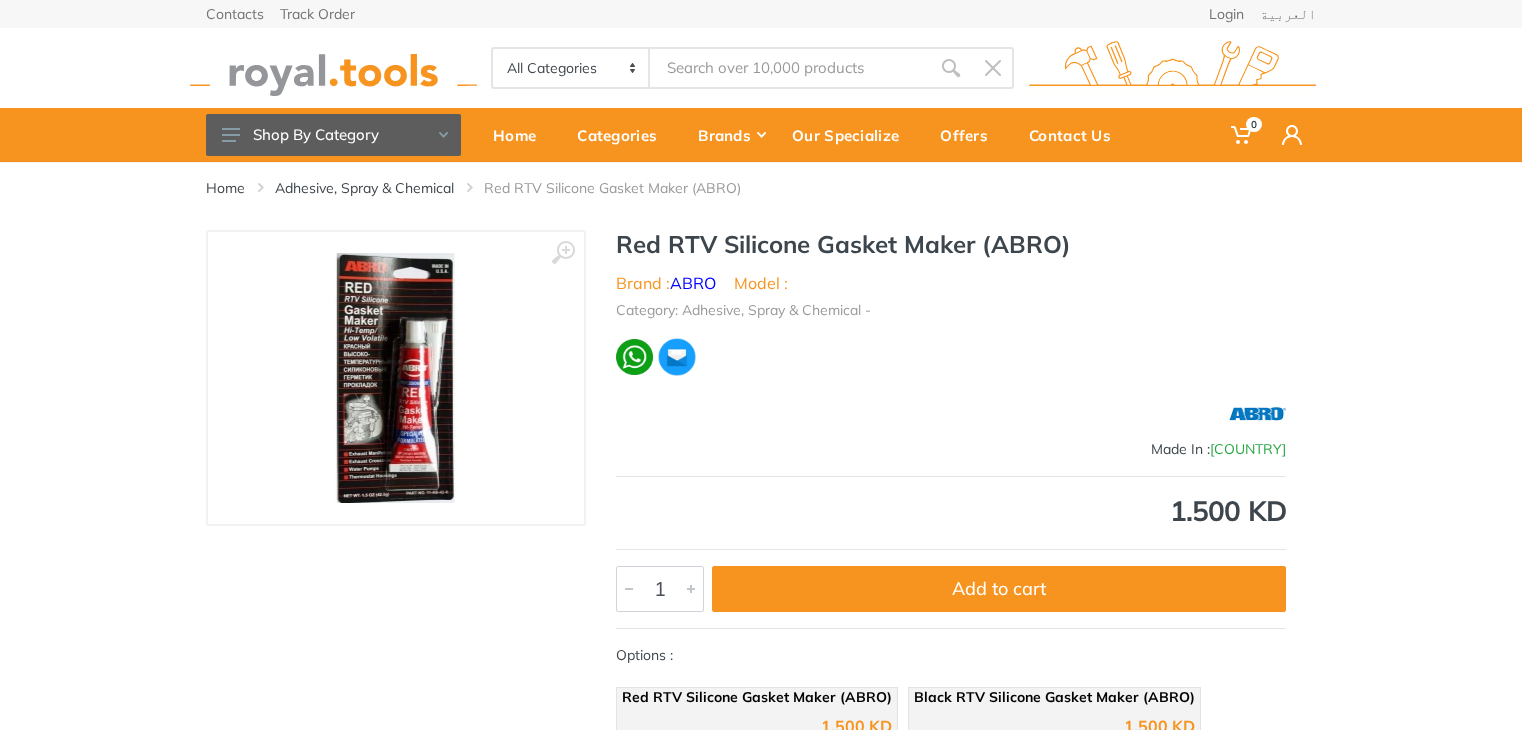 scroll, scrollTop: 0, scrollLeft: 0, axis: both 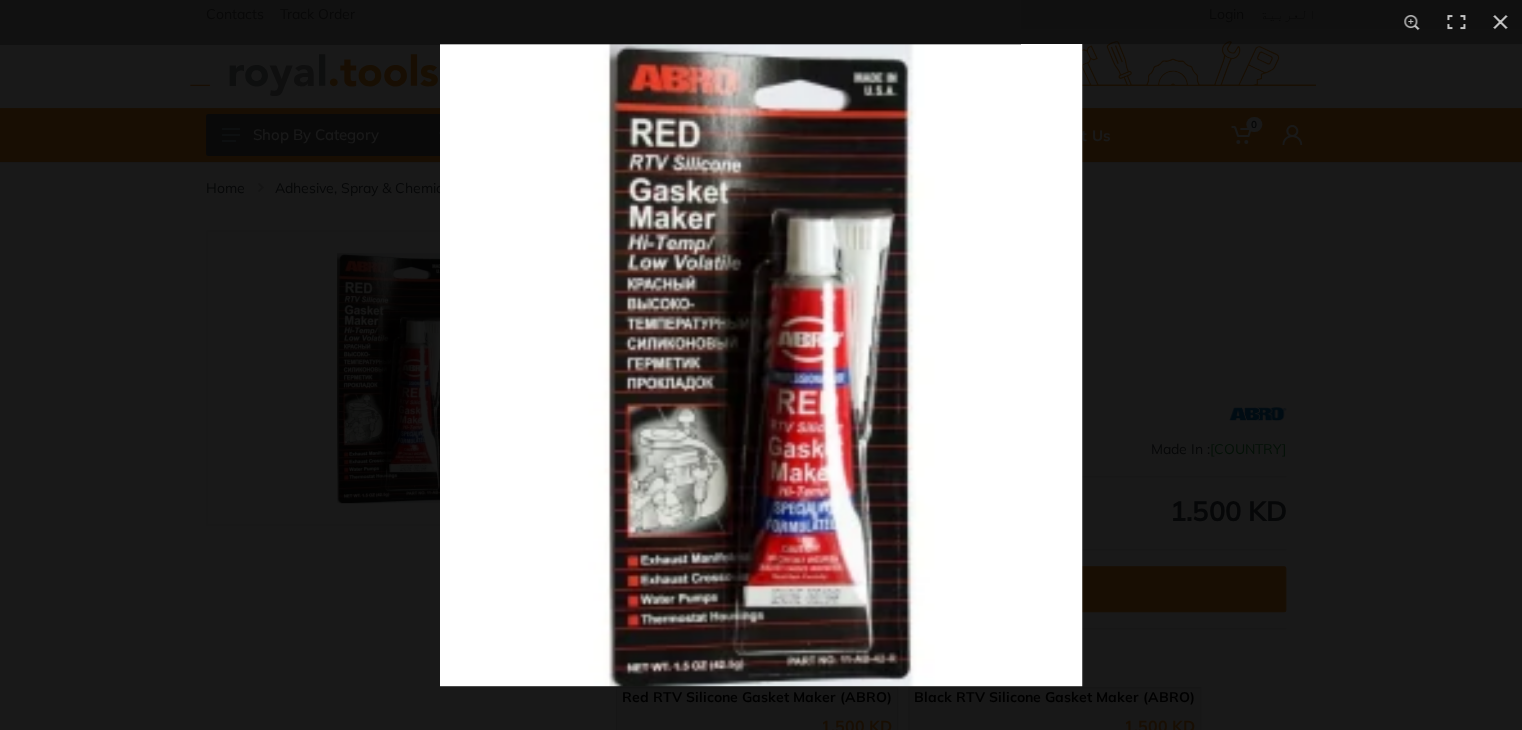 click at bounding box center [761, 365] 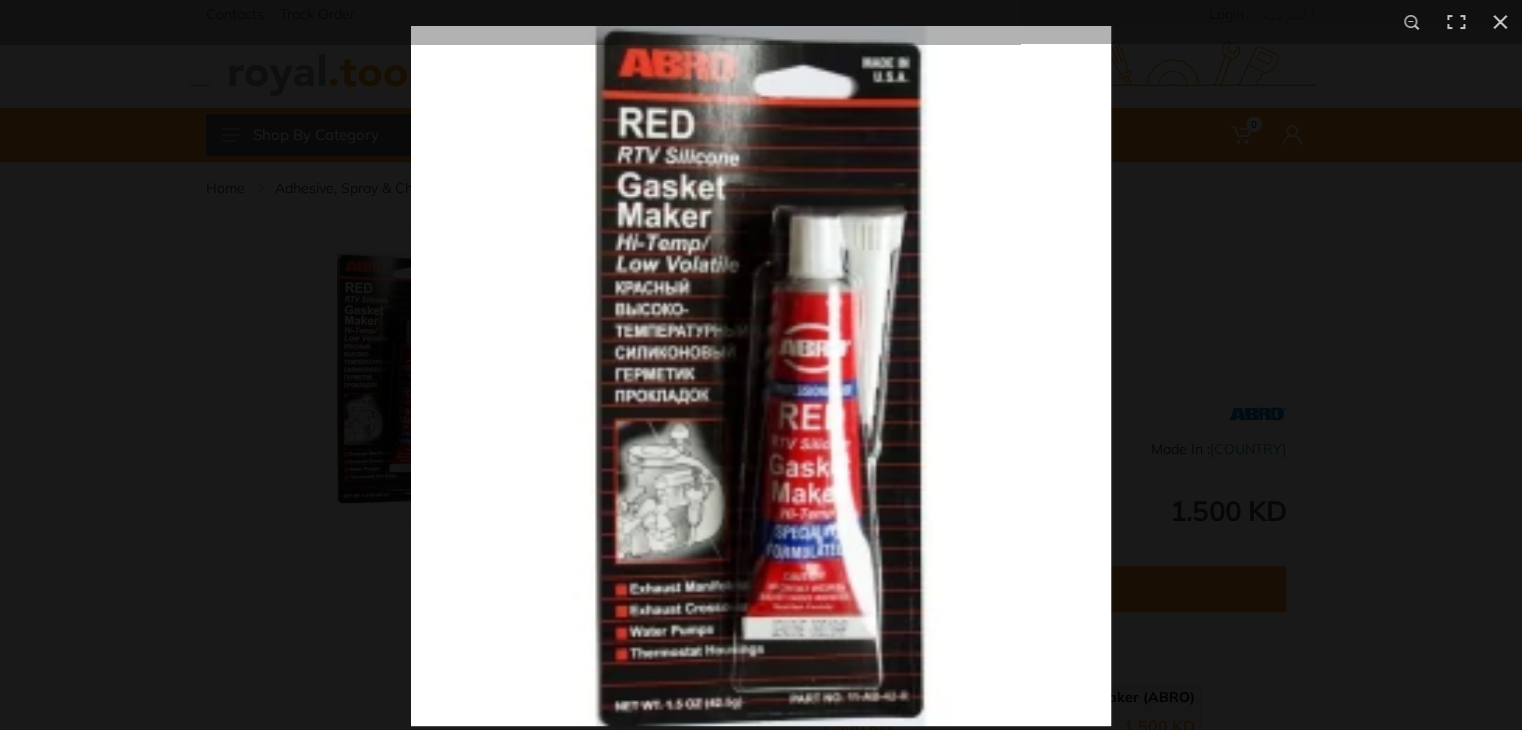 click at bounding box center [761, 376] 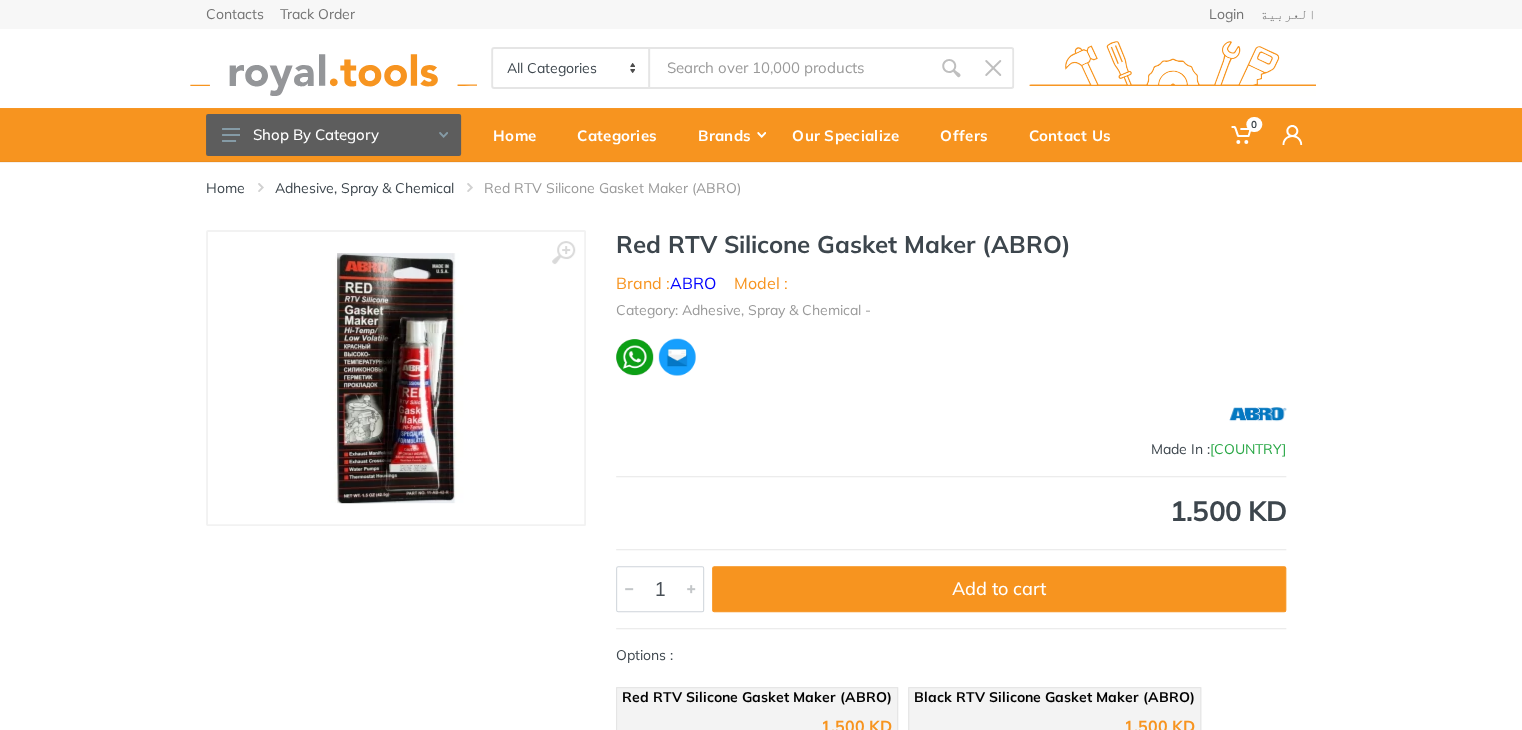 drag, startPoint x: 616, startPoint y: 245, endPoint x: 1087, endPoint y: 237, distance: 471.06793 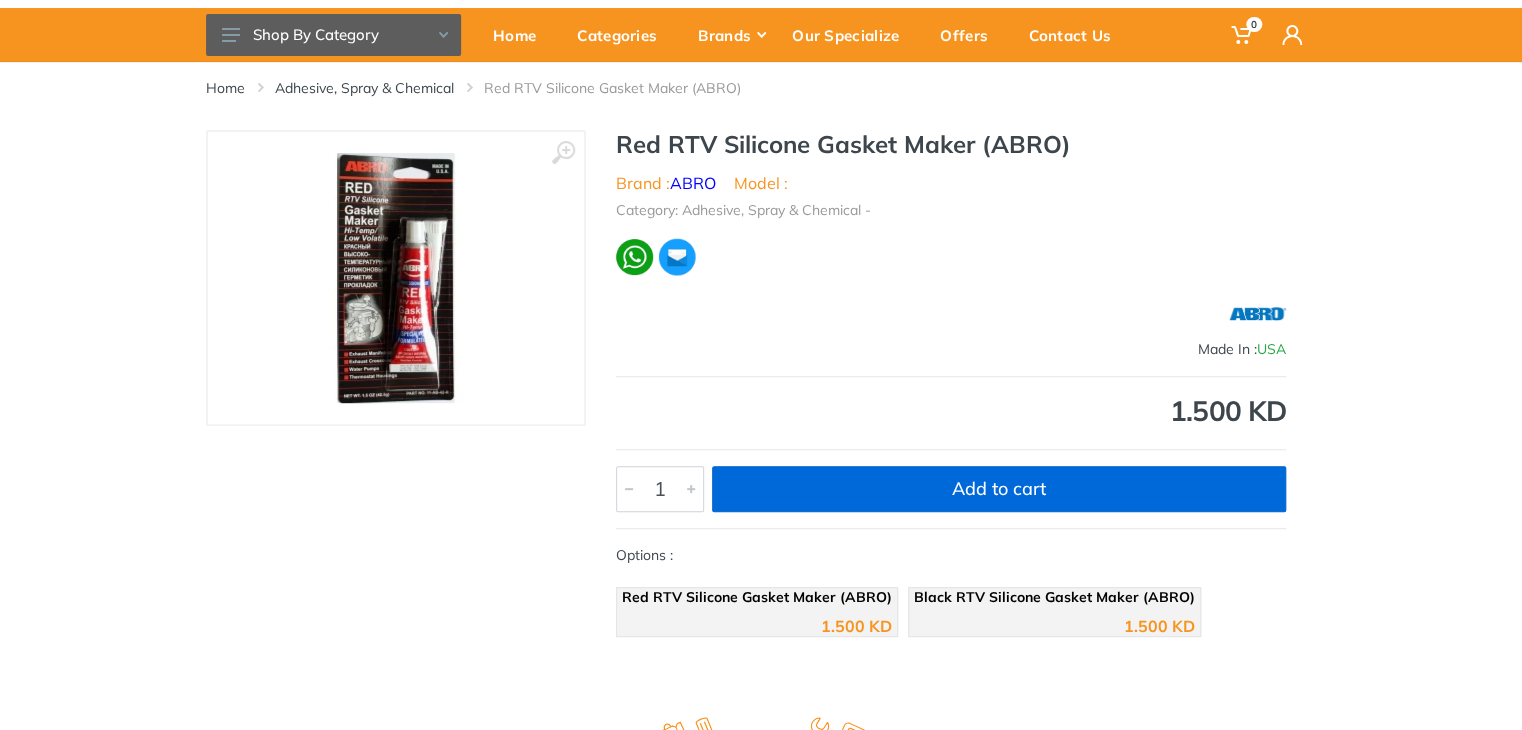 scroll, scrollTop: 0, scrollLeft: 0, axis: both 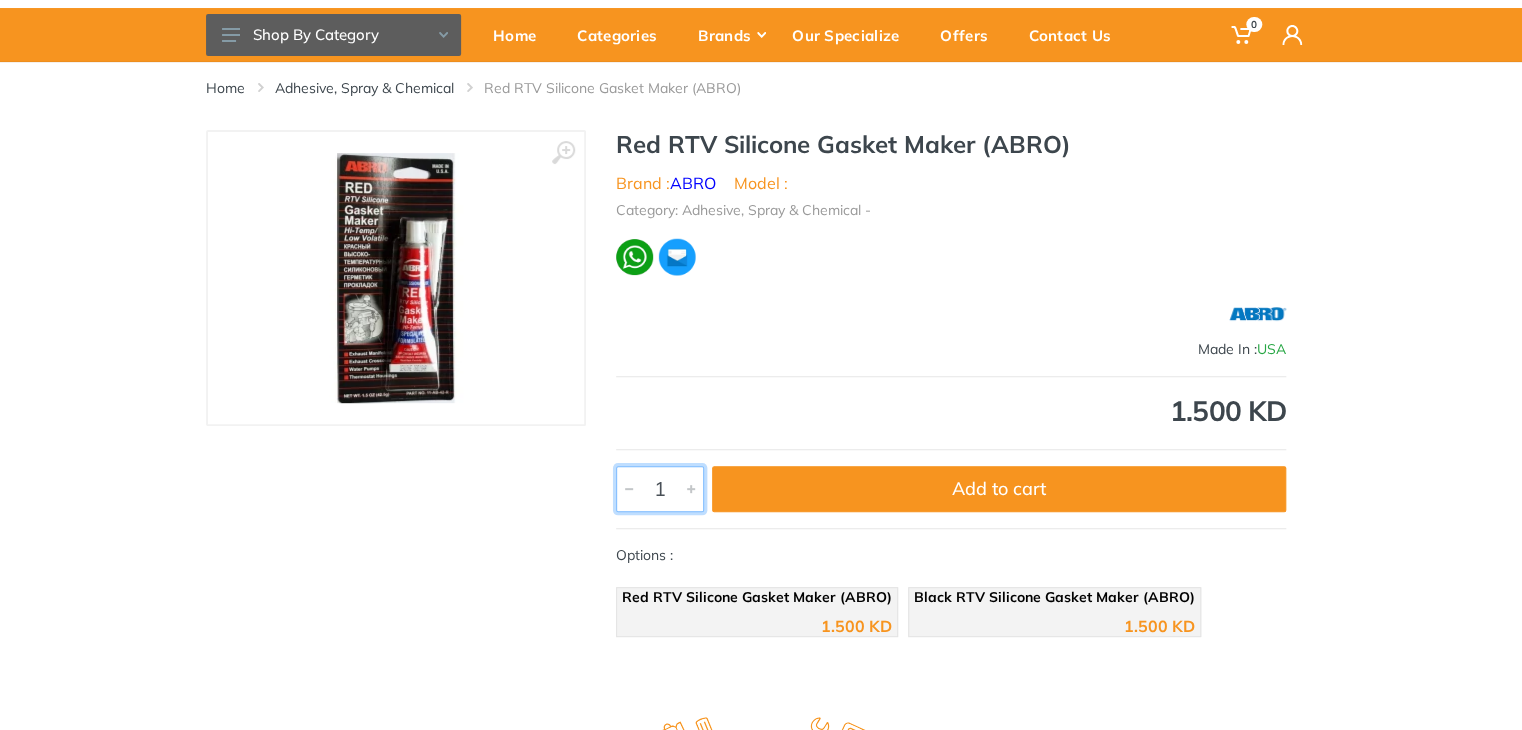 drag, startPoint x: 666, startPoint y: 488, endPoint x: 650, endPoint y: 489, distance: 16.03122 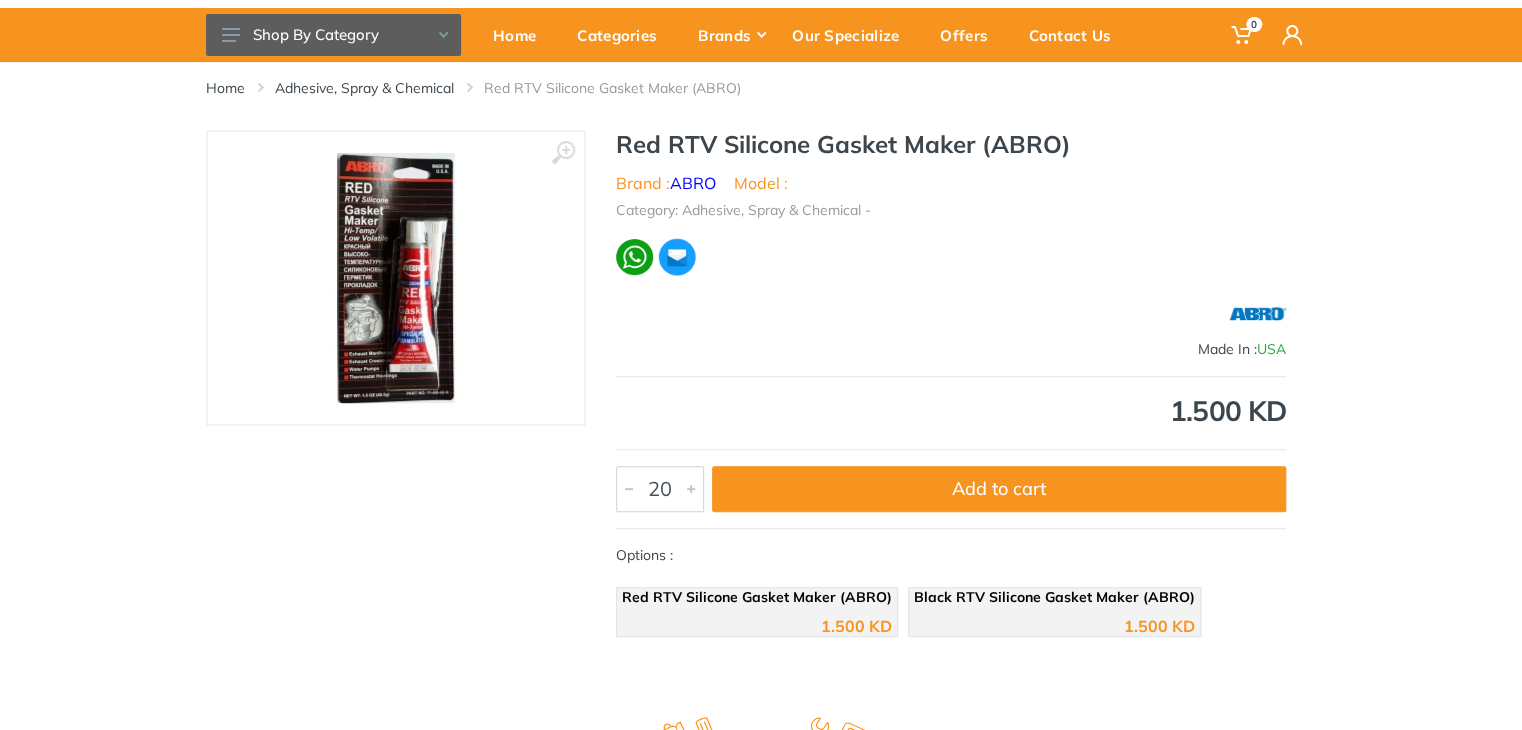 click on "‹ ›" at bounding box center (396, 388) 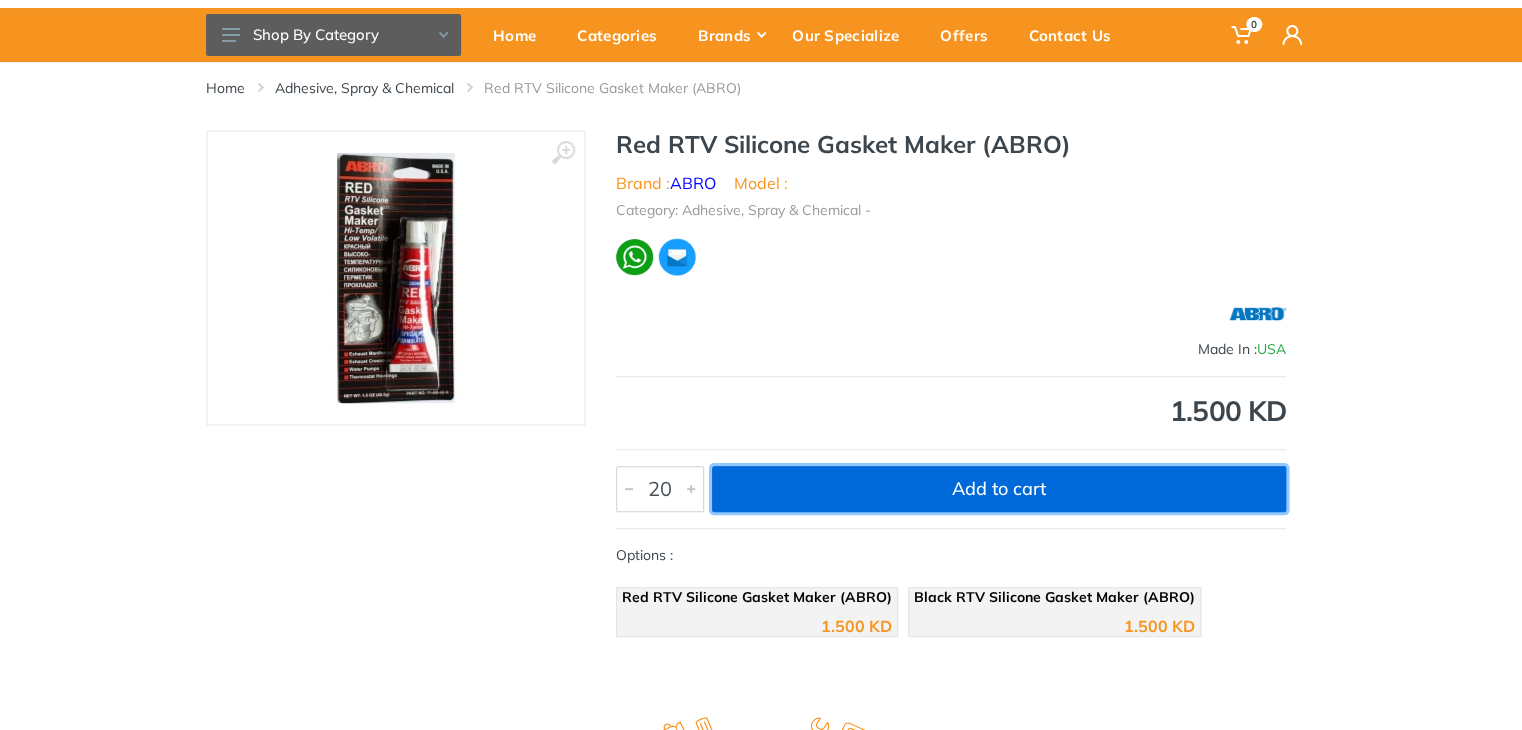 click on "Add to cart" at bounding box center [999, 489] 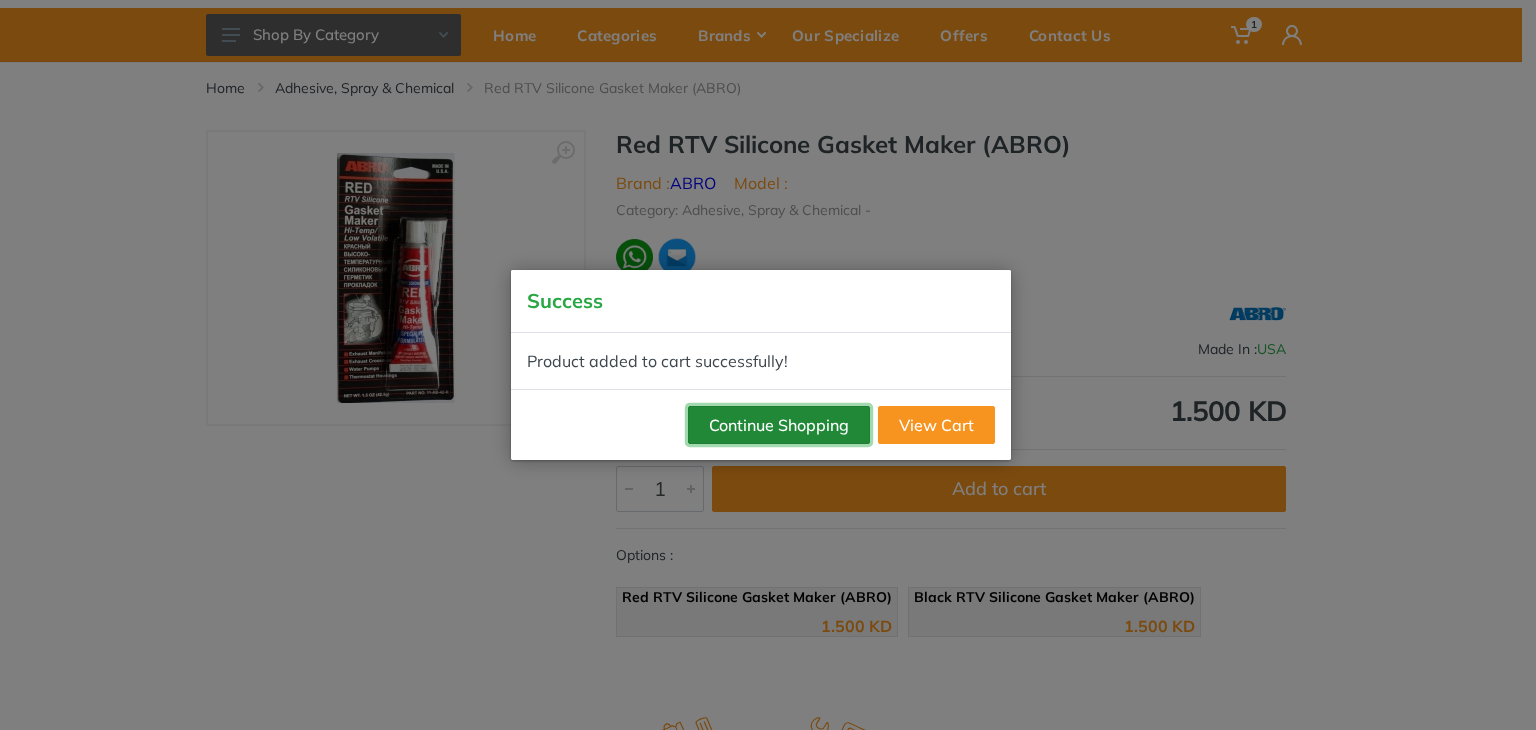 click on "Continue Shopping" at bounding box center [779, 425] 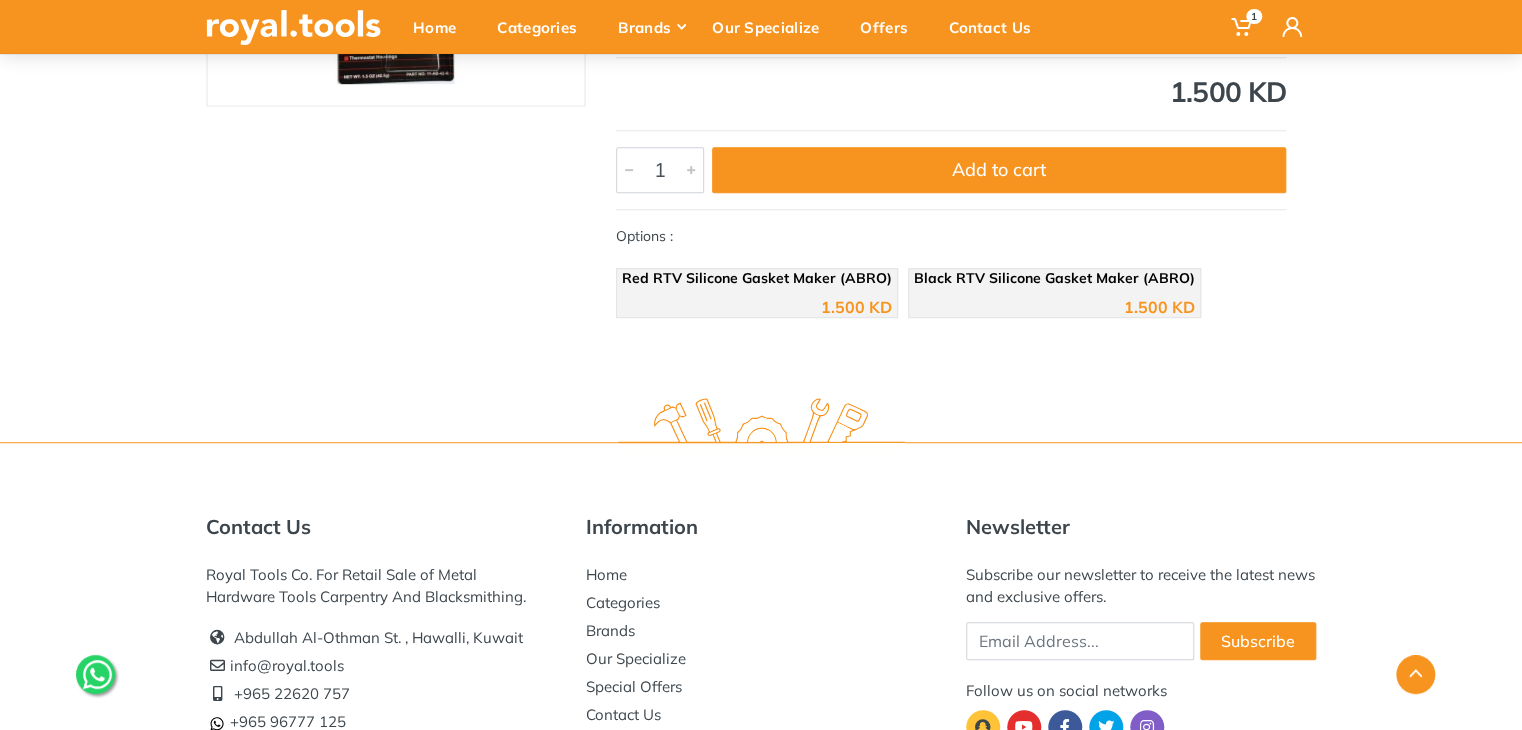 scroll, scrollTop: 0, scrollLeft: 0, axis: both 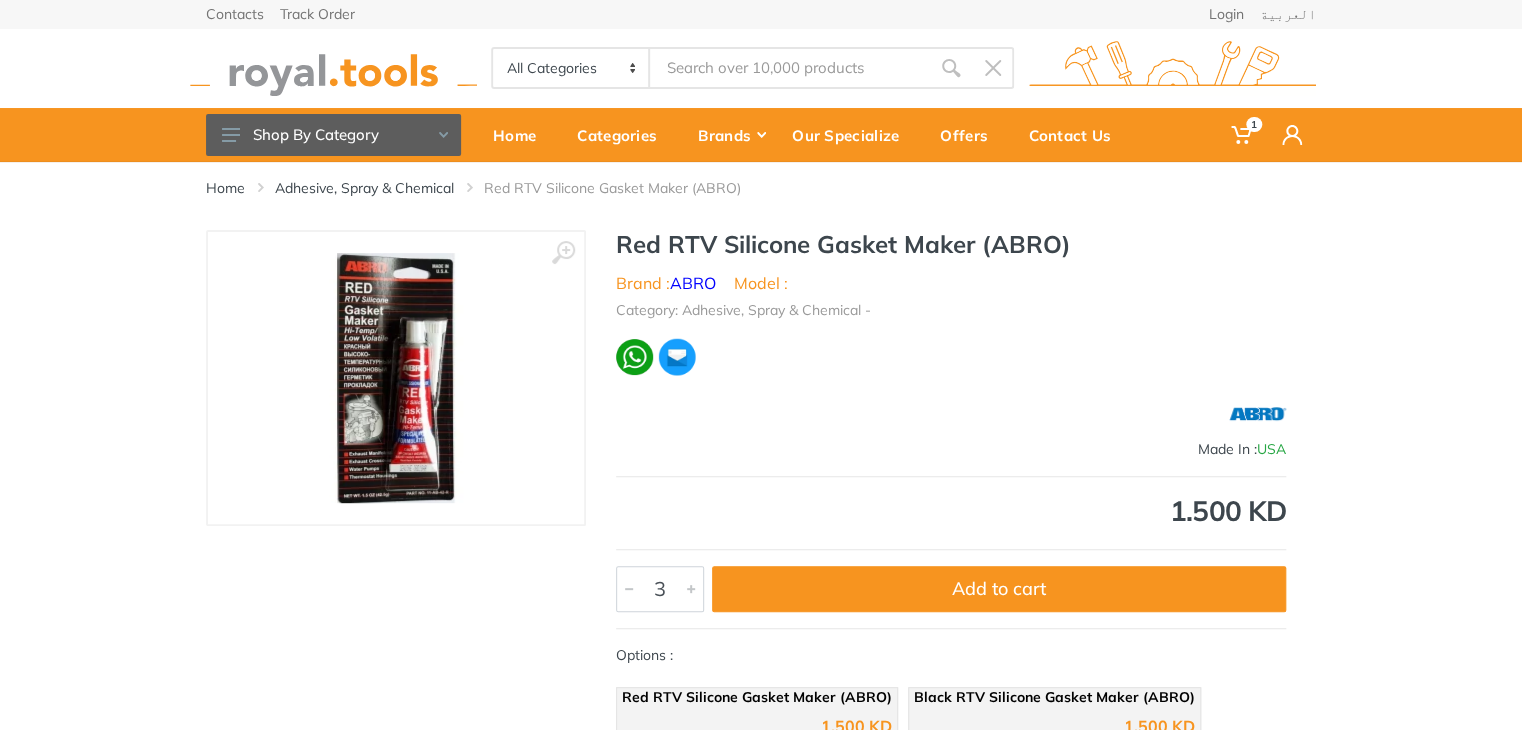 click on "3" at bounding box center (660, 589) 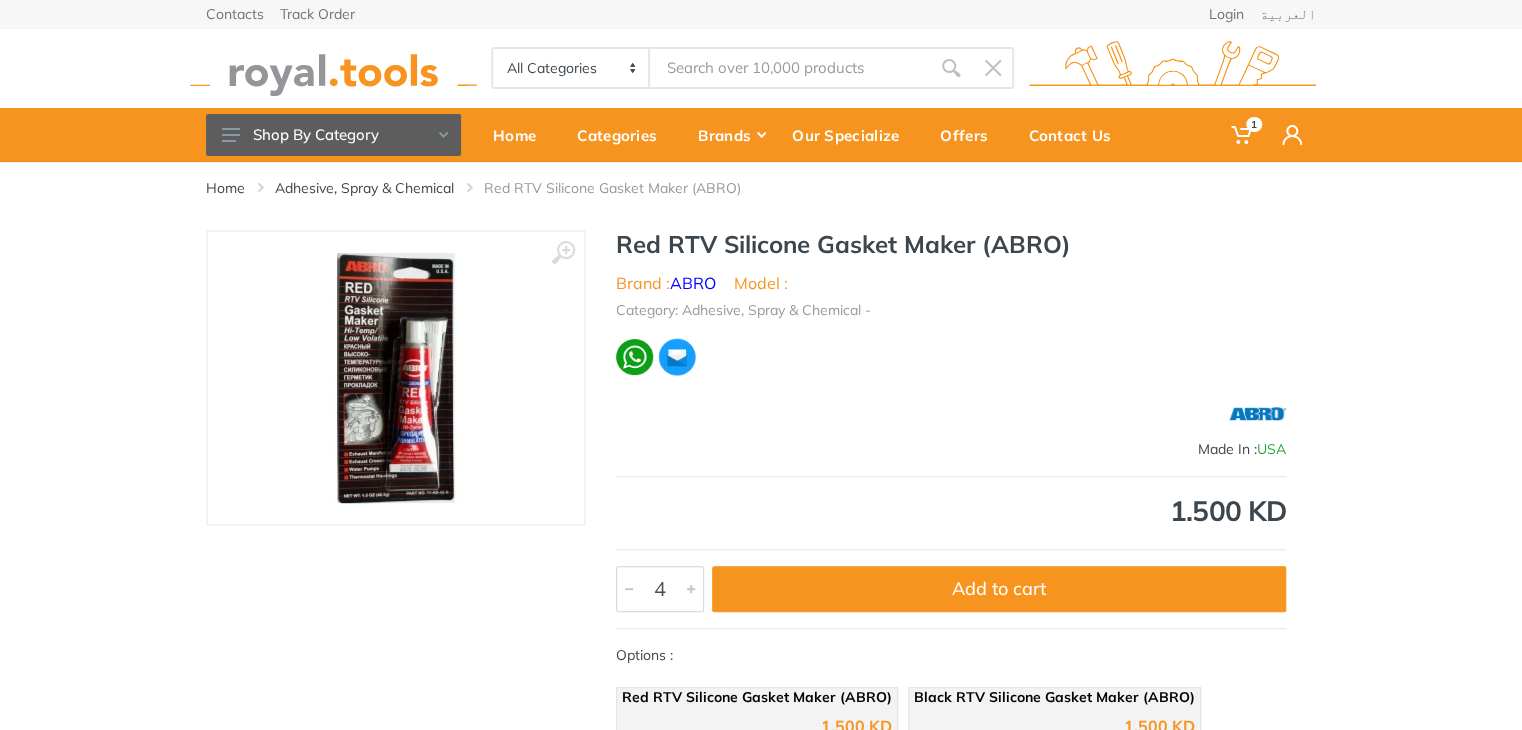 click at bounding box center [691, 589] 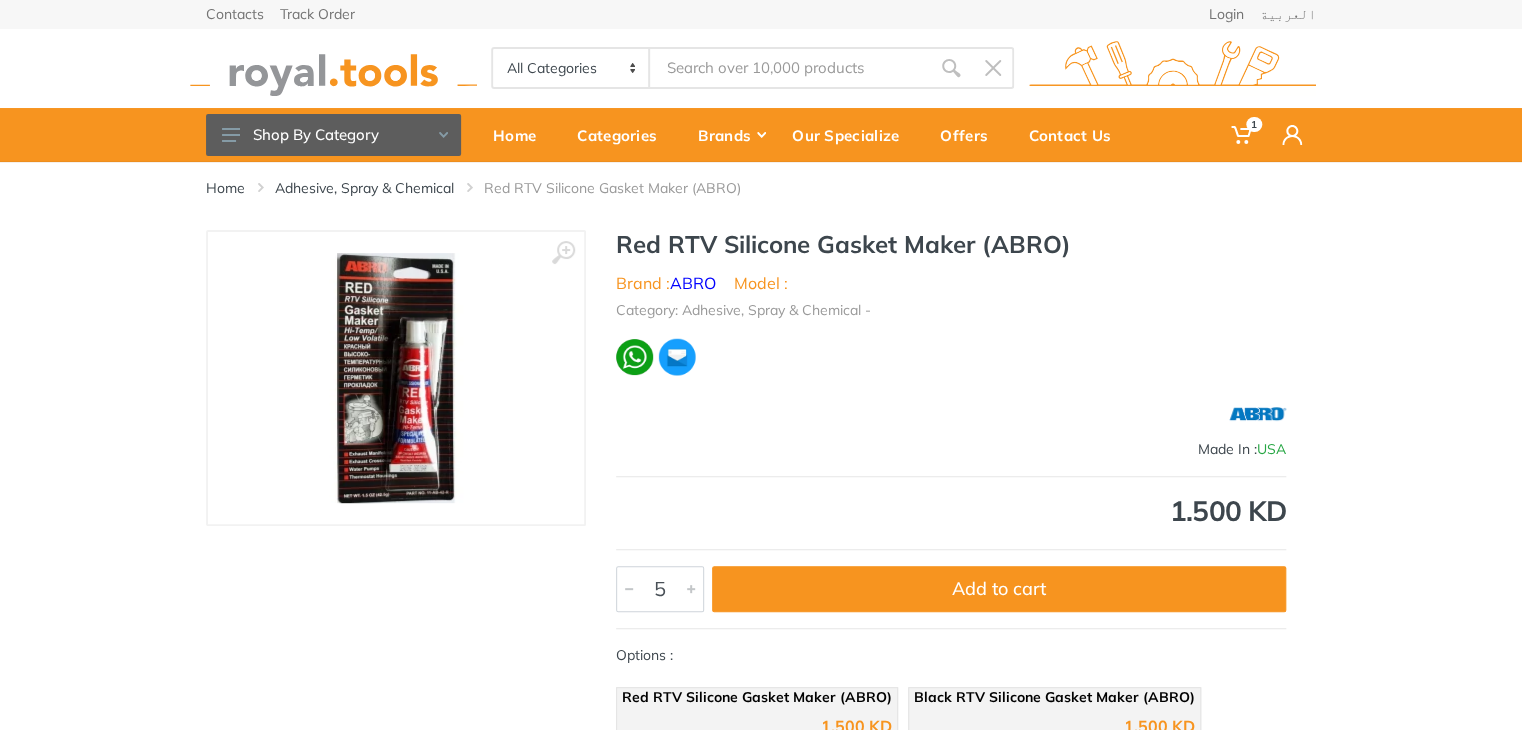 click at bounding box center [691, 589] 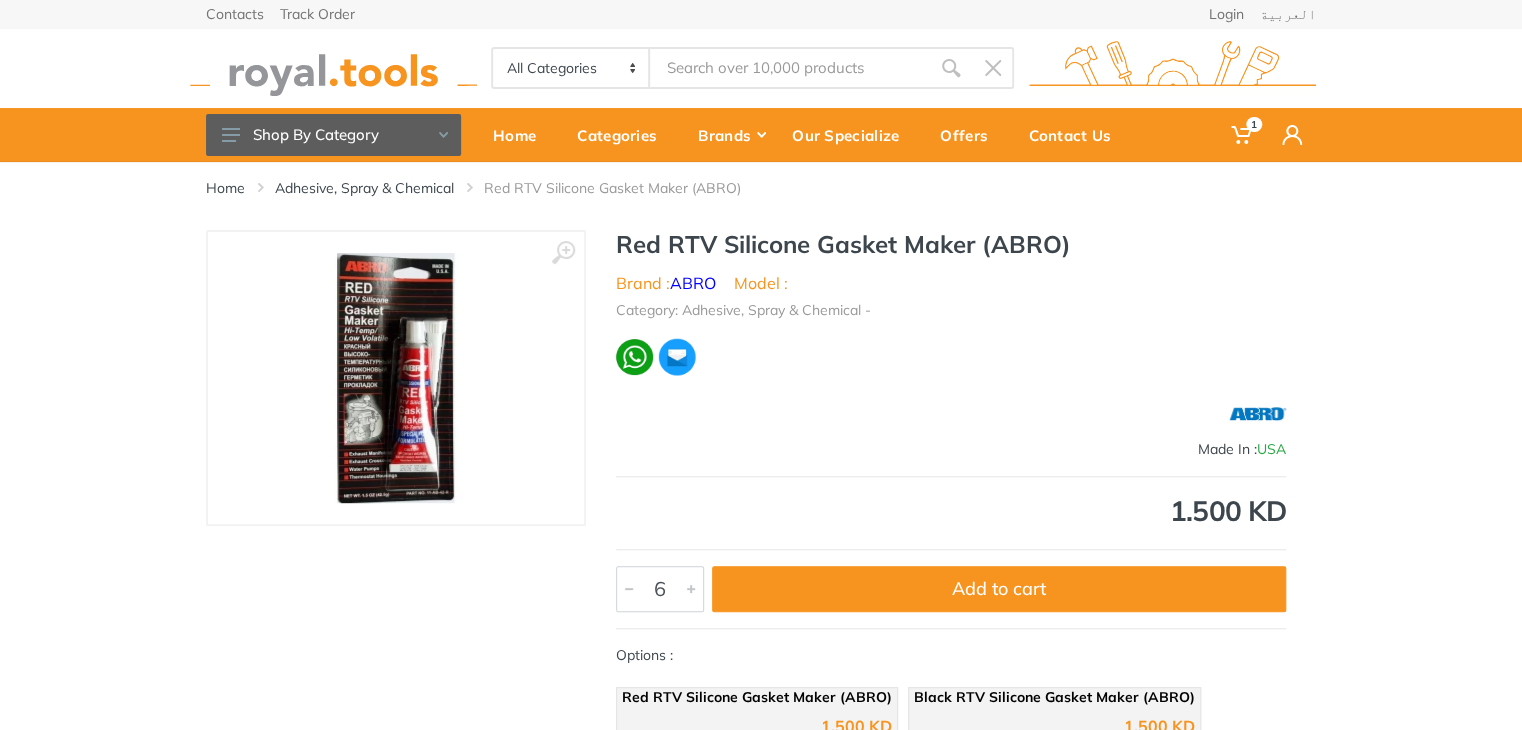 click at bounding box center (691, 589) 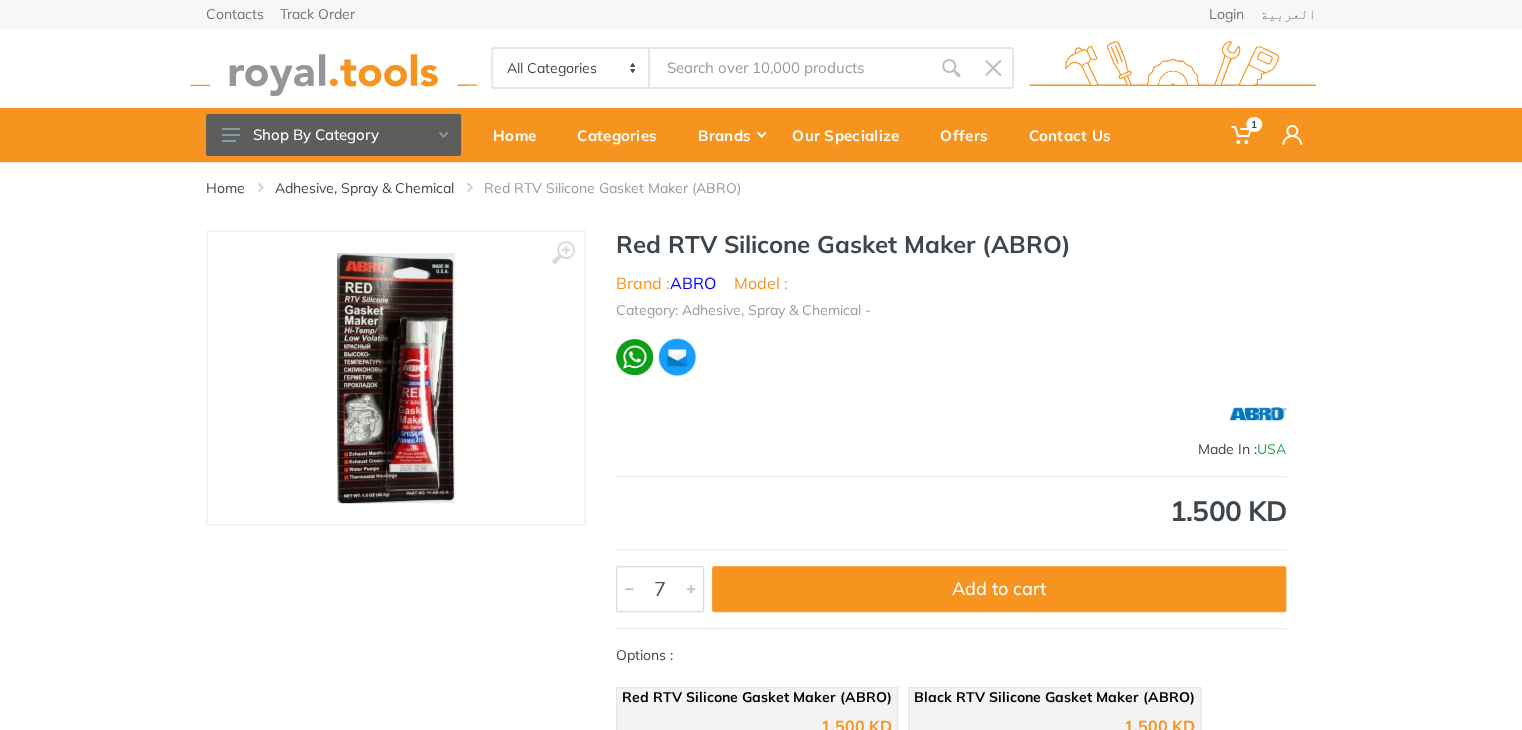 click at bounding box center [691, 589] 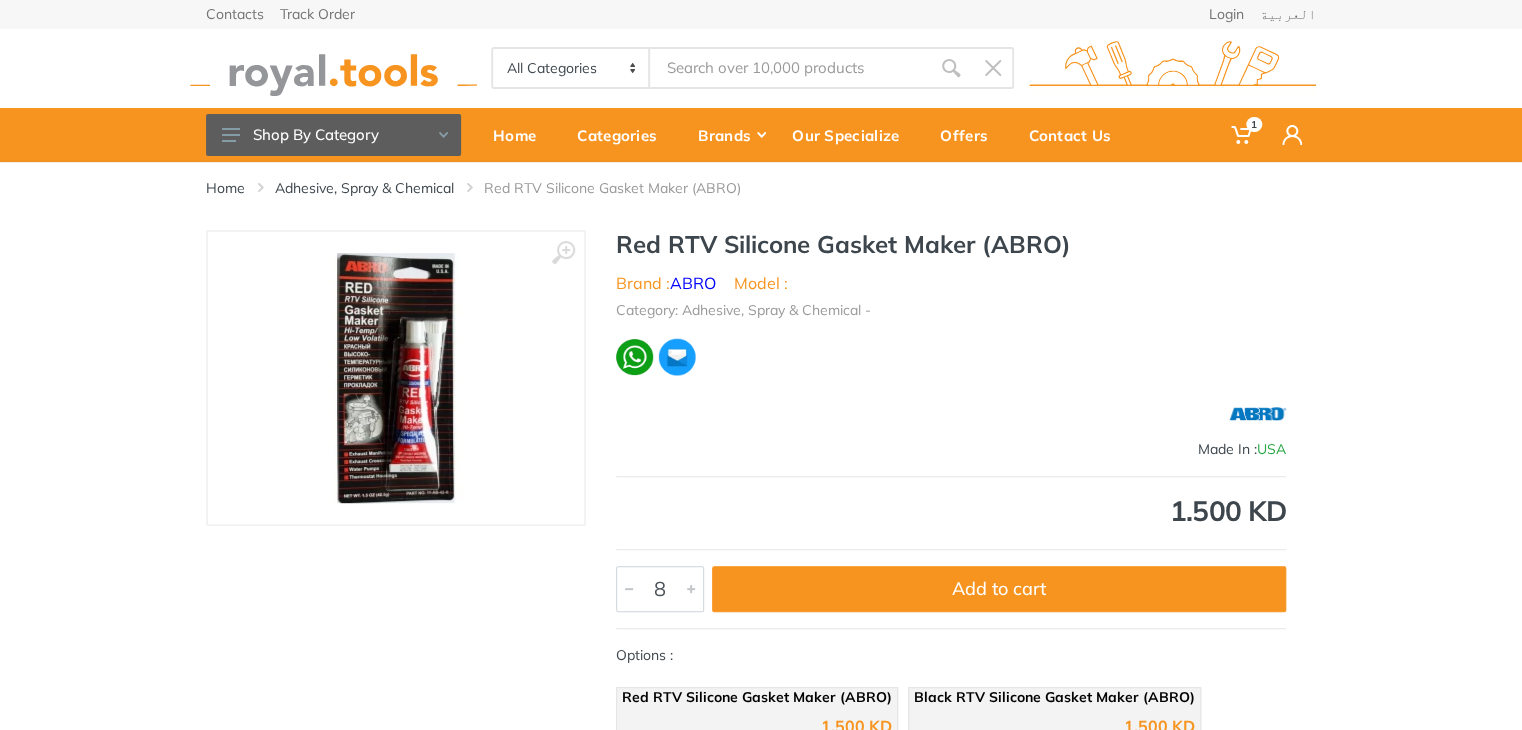 click at bounding box center [691, 589] 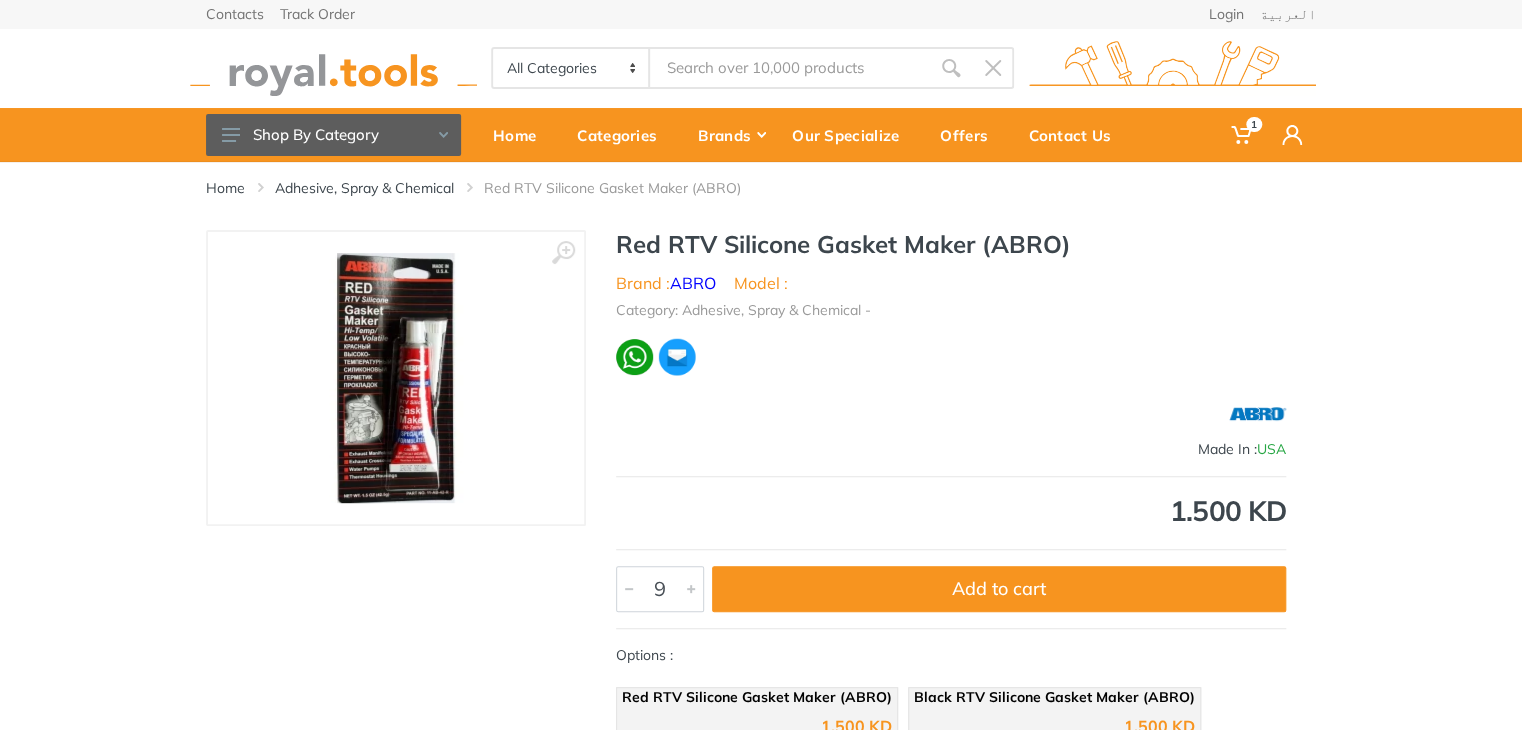 click at bounding box center [691, 589] 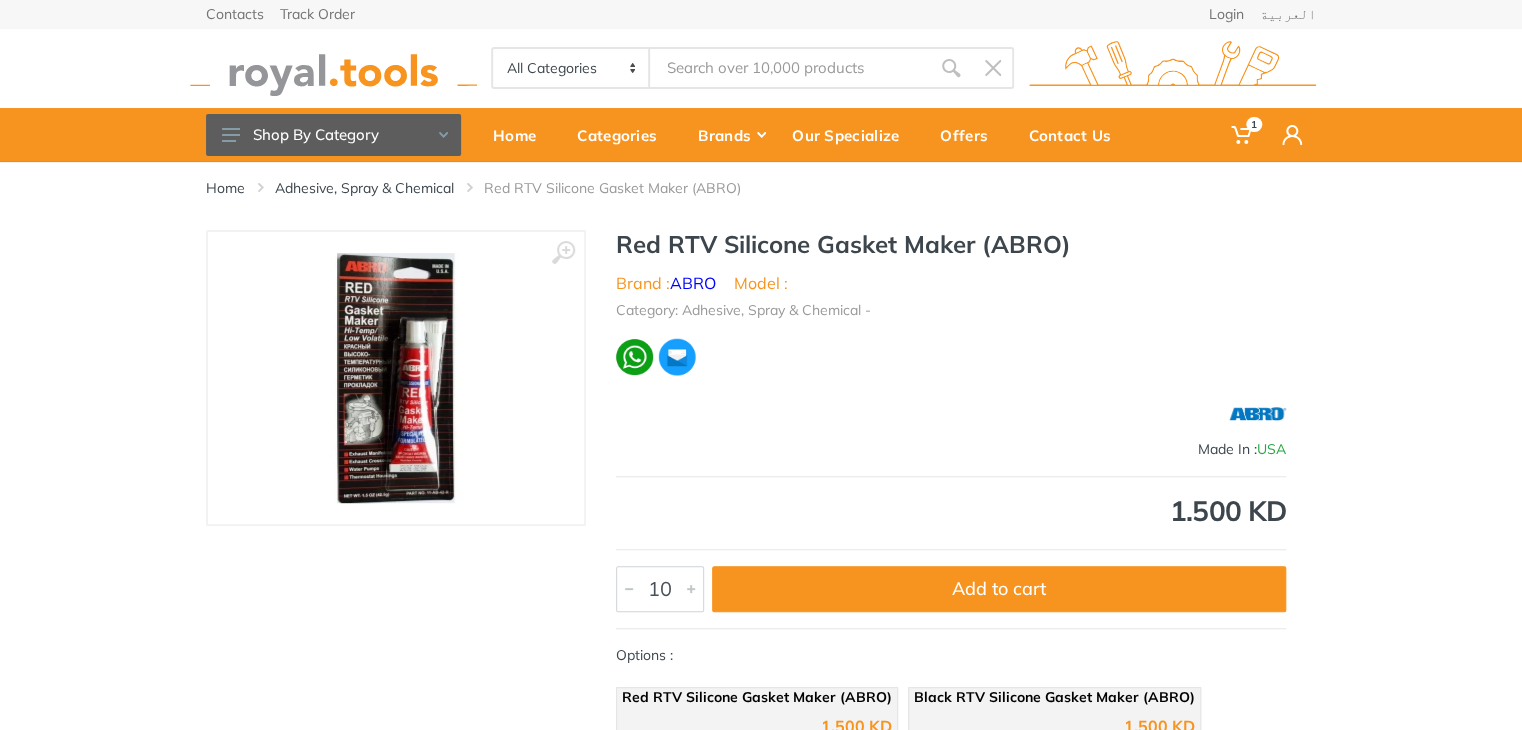 click at bounding box center (691, 589) 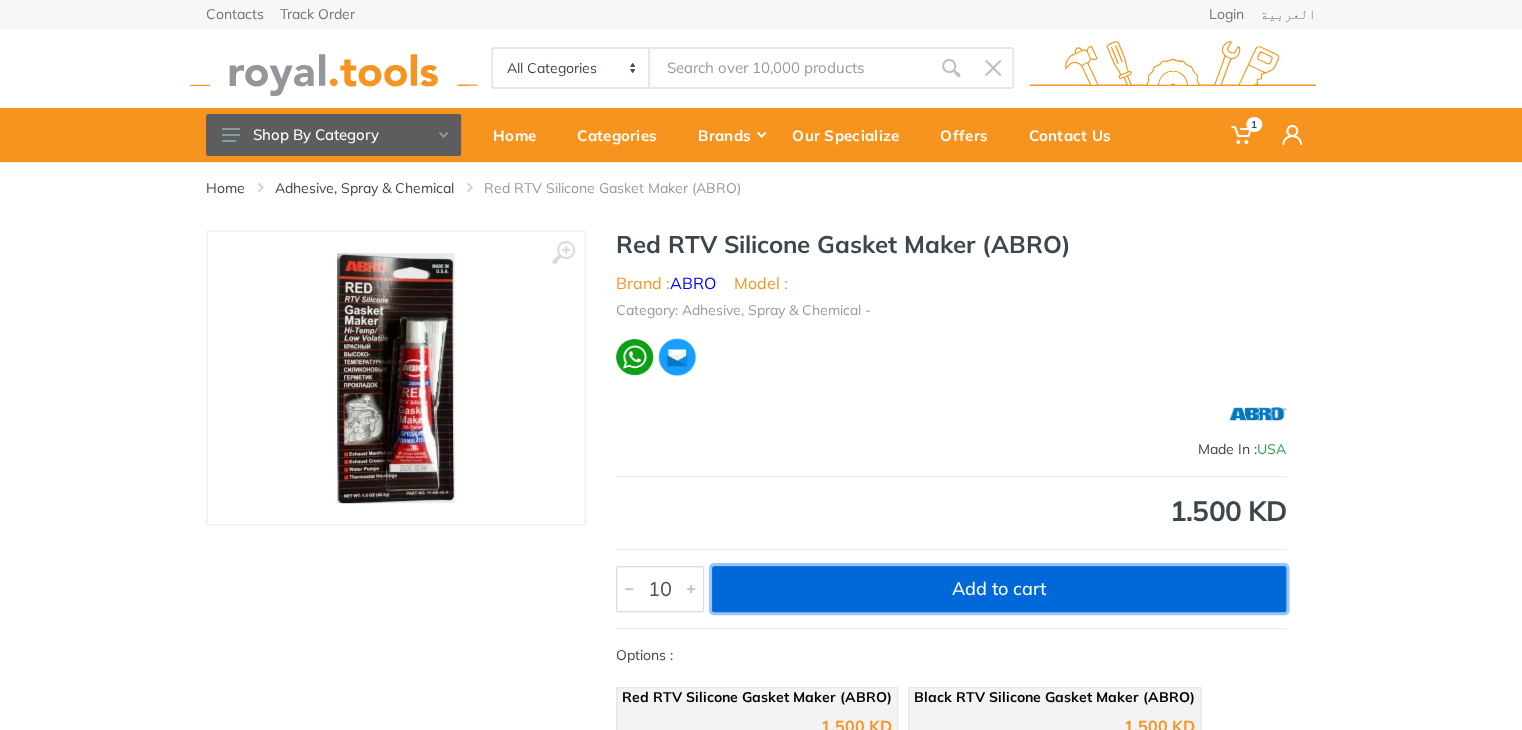 click on "Add to cart" at bounding box center [999, 589] 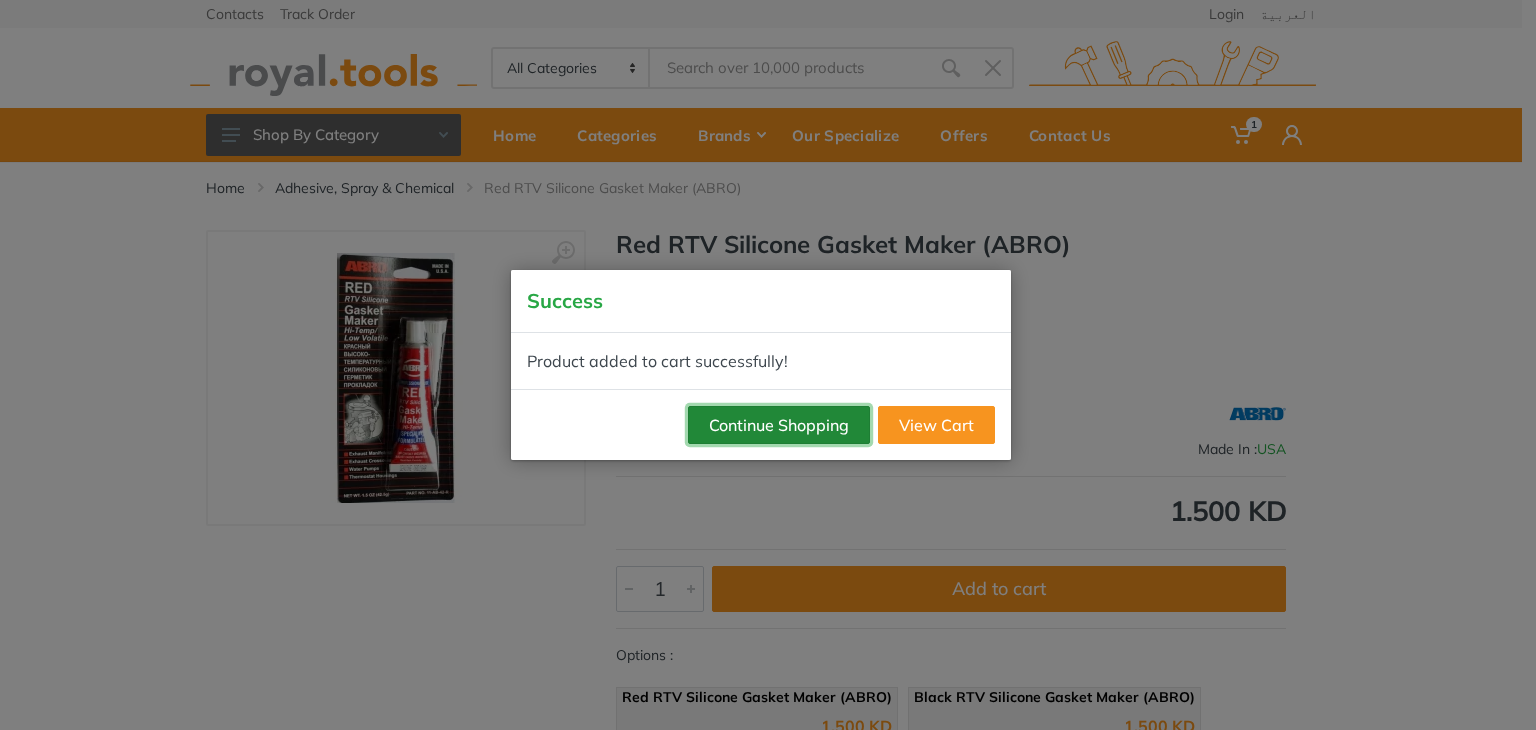 click on "Continue Shopping" at bounding box center (779, 425) 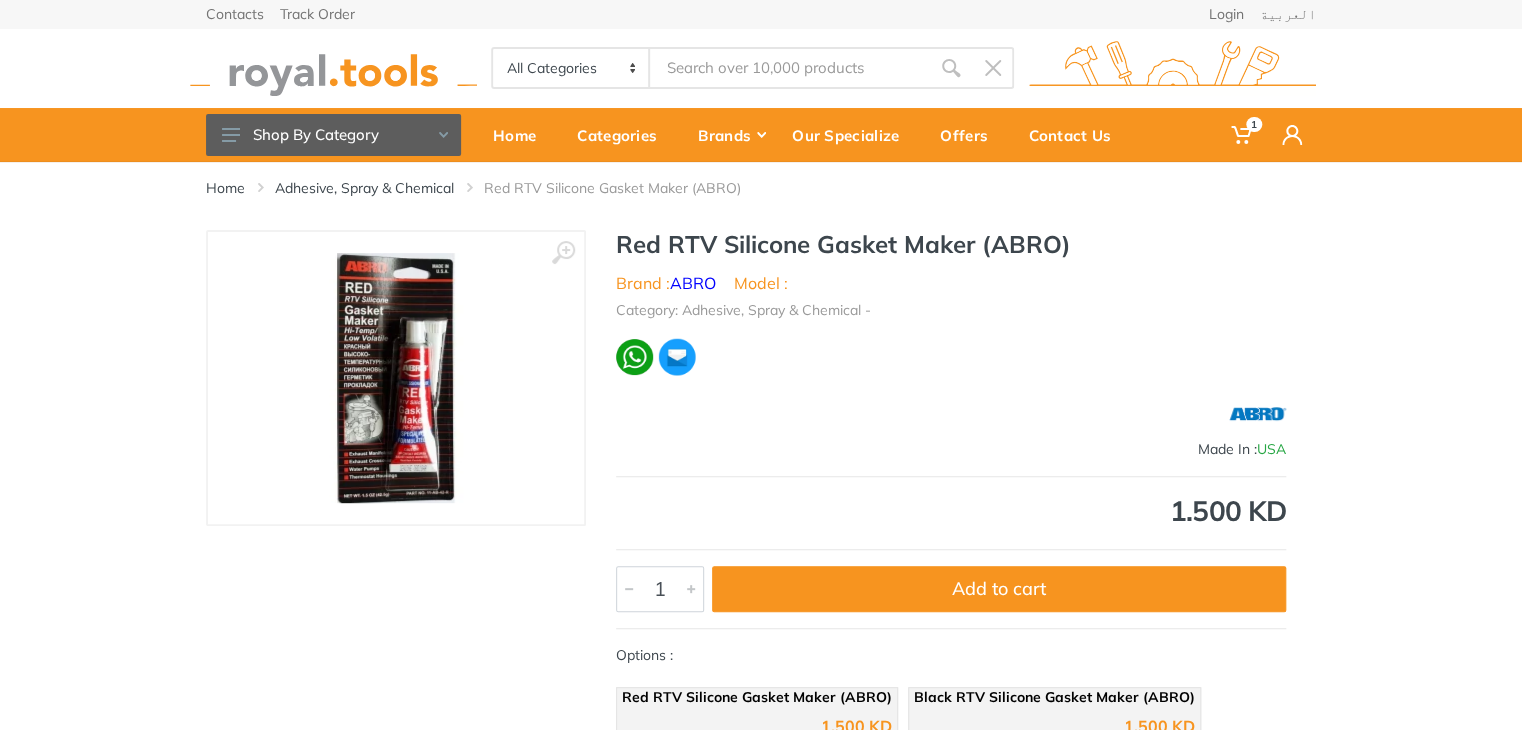 click at bounding box center (333, 68) 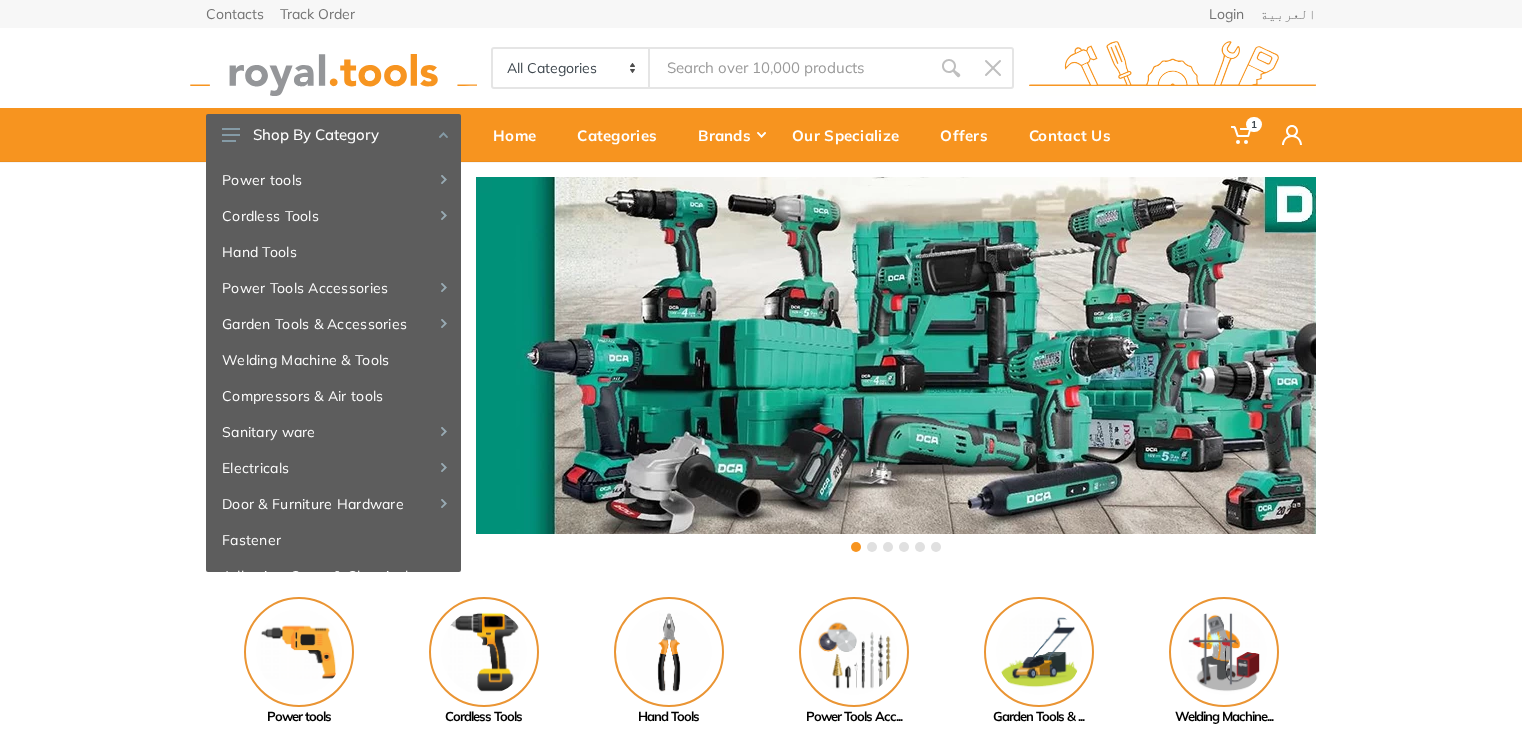 scroll, scrollTop: 0, scrollLeft: 0, axis: both 